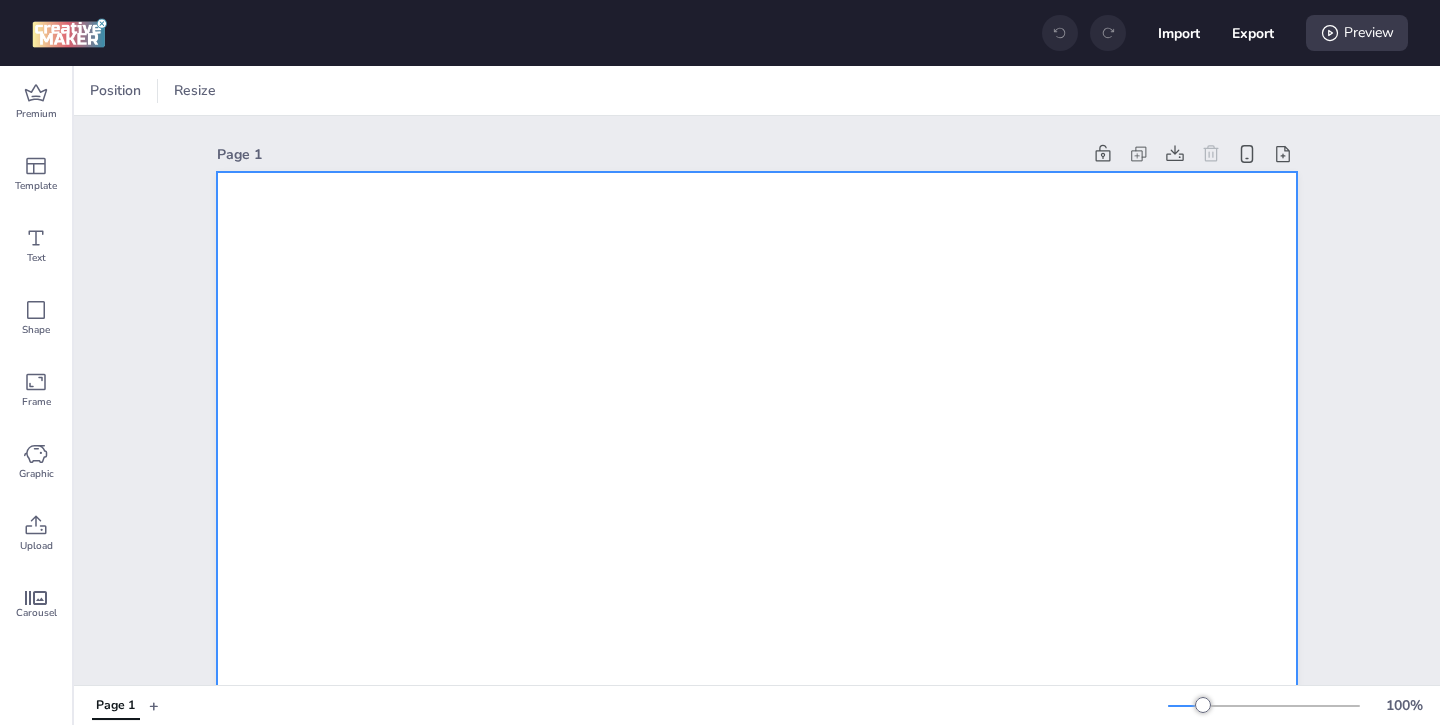 scroll, scrollTop: 0, scrollLeft: 0, axis: both 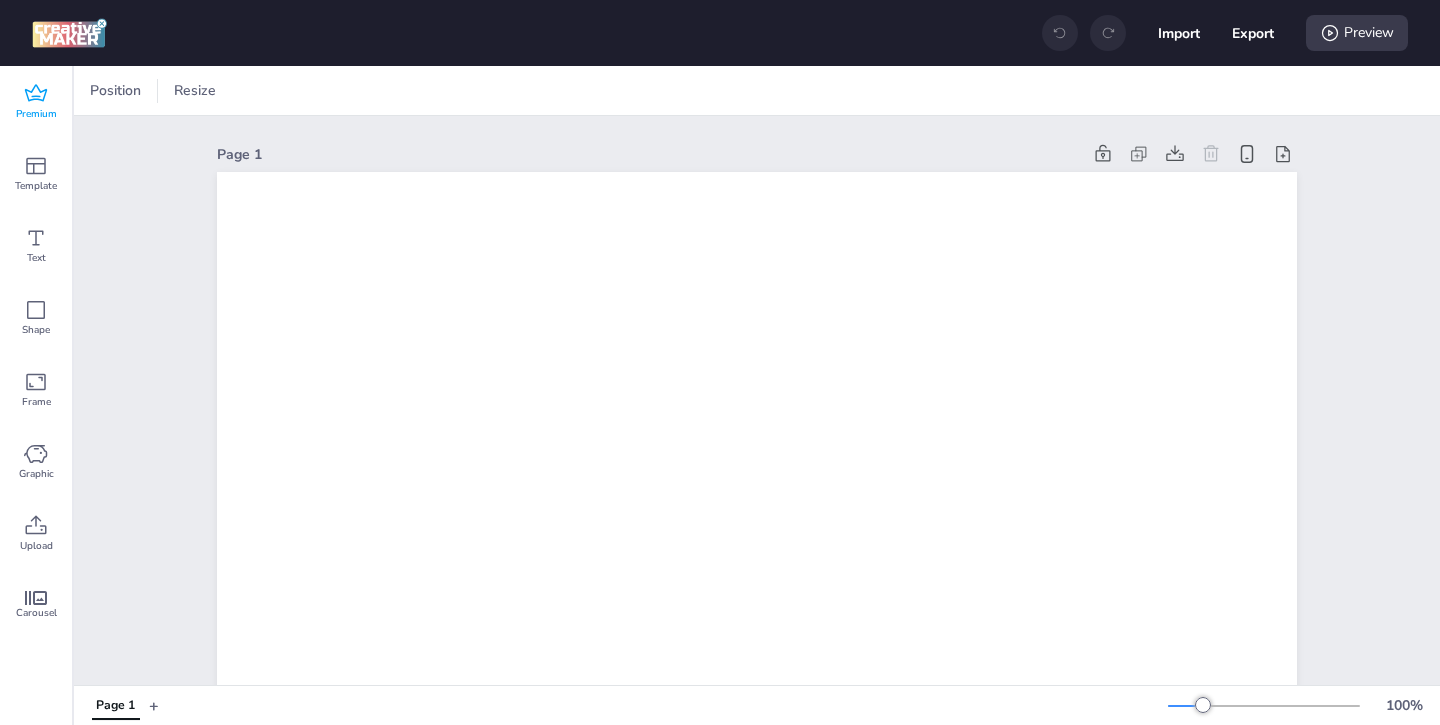 click on "Premium" at bounding box center (36, 114) 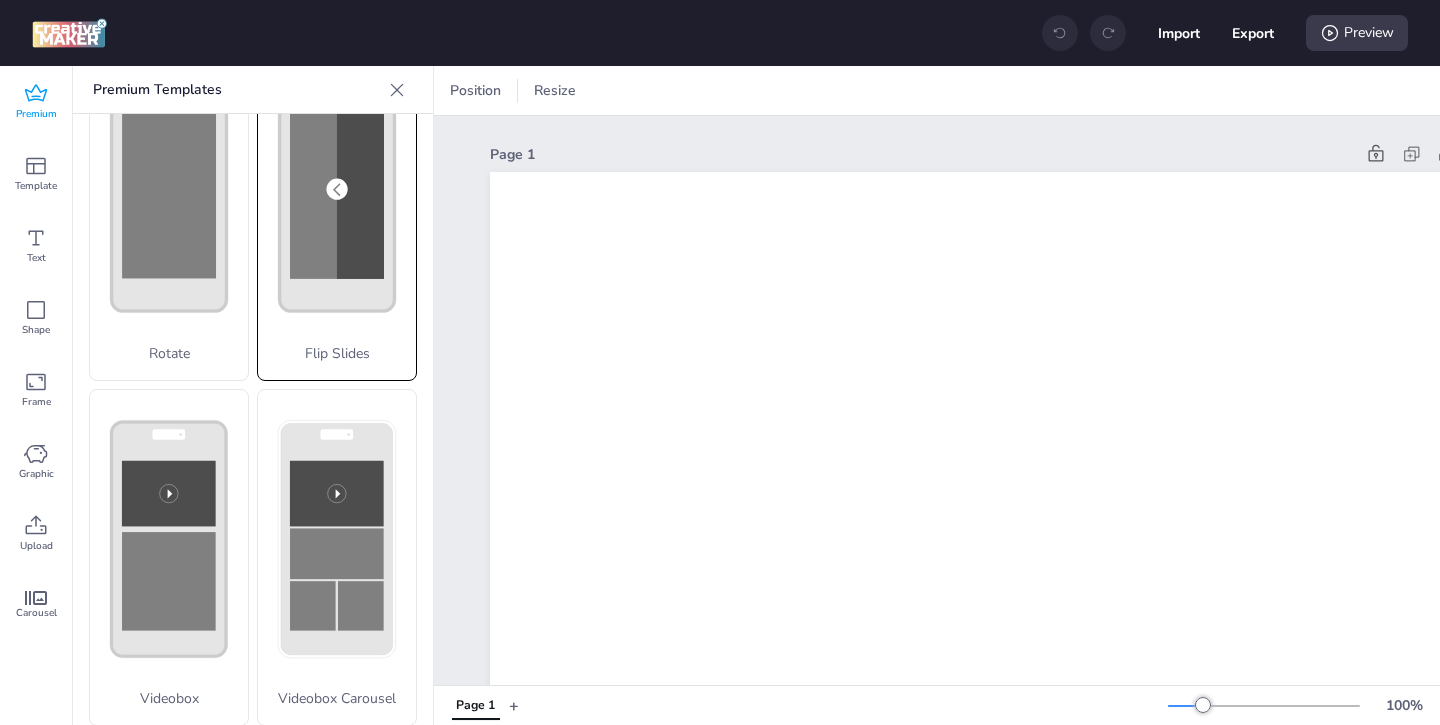 scroll, scrollTop: 446, scrollLeft: 0, axis: vertical 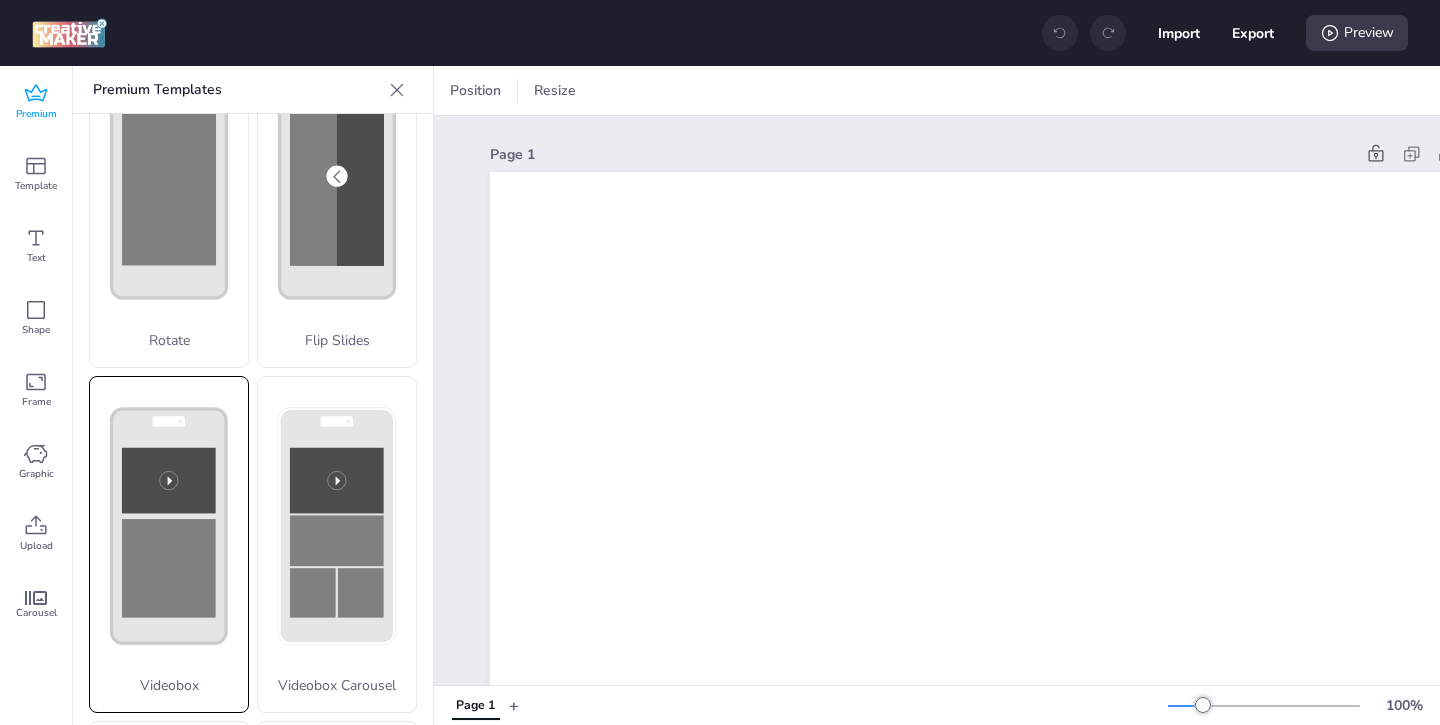 click 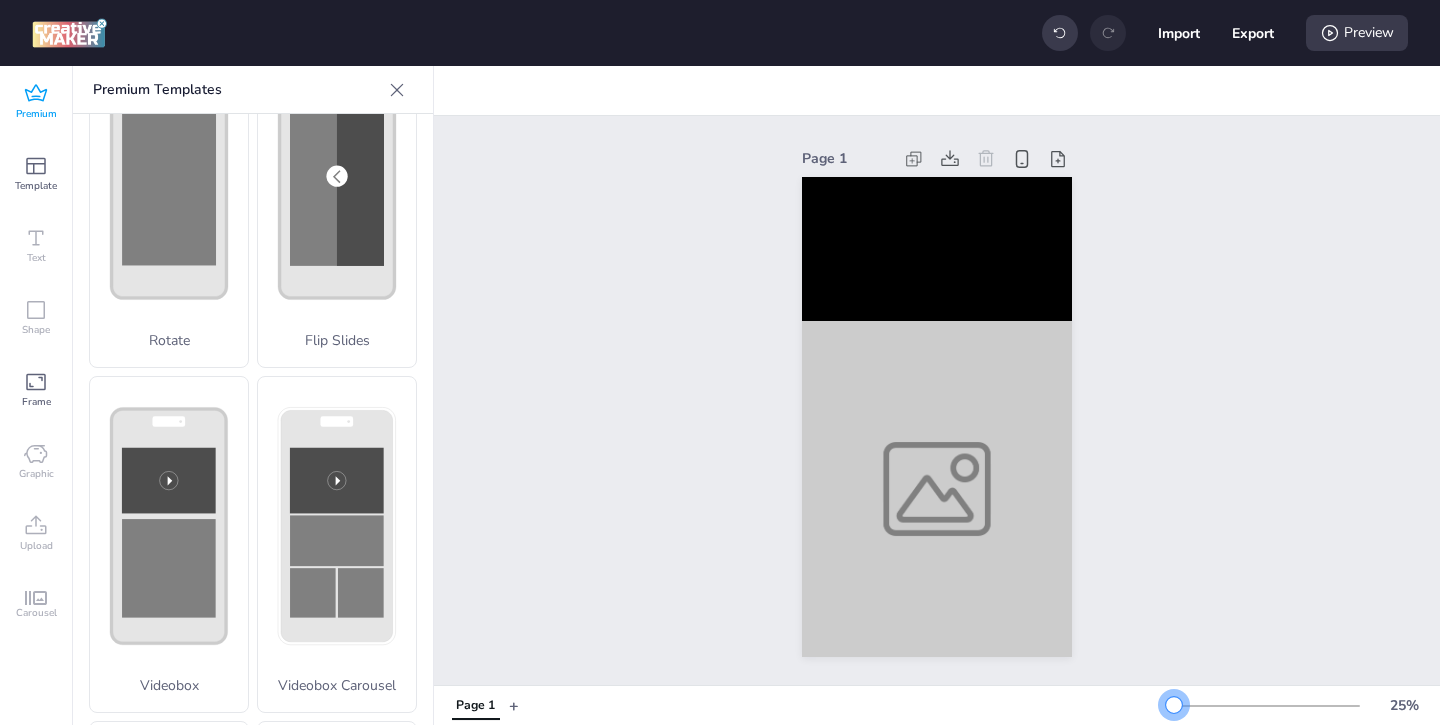 drag, startPoint x: 1206, startPoint y: 704, endPoint x: 1175, endPoint y: 704, distance: 31 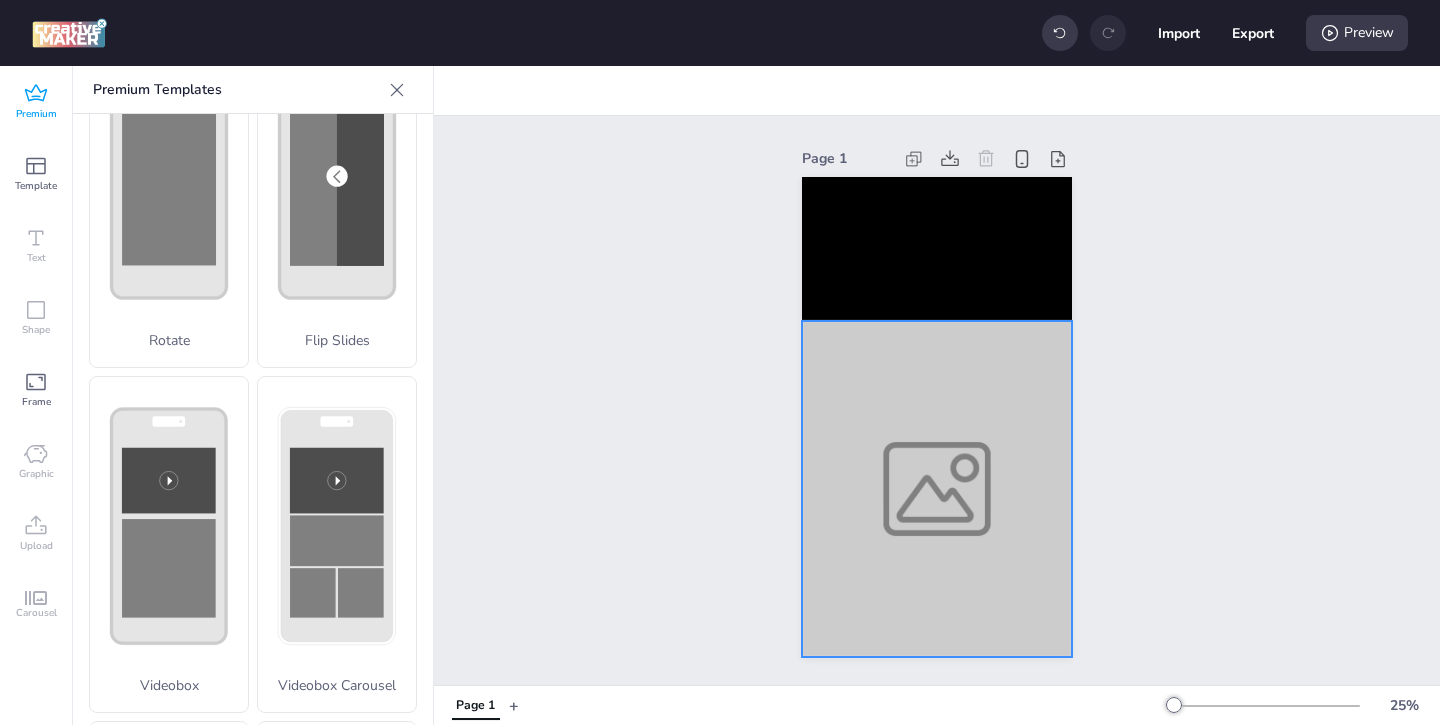click at bounding box center [937, 489] 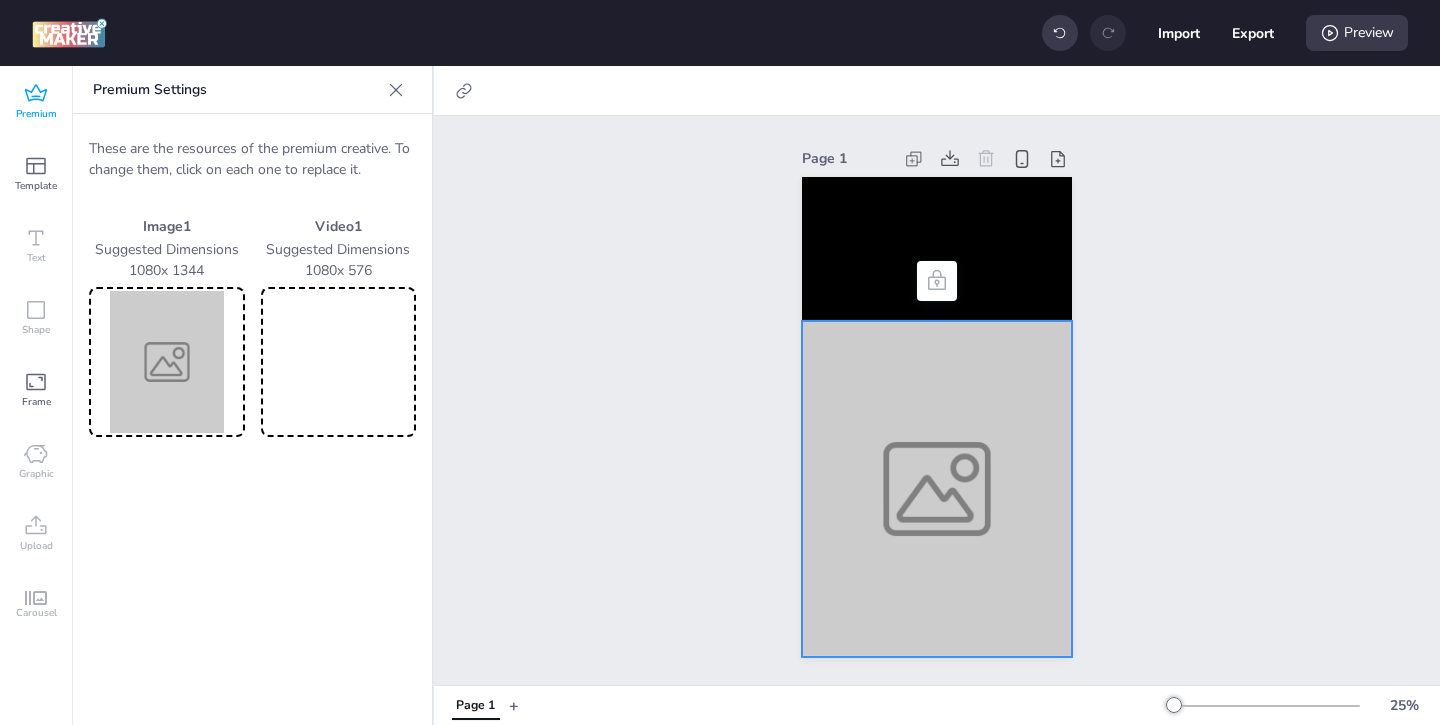click at bounding box center (167, 362) 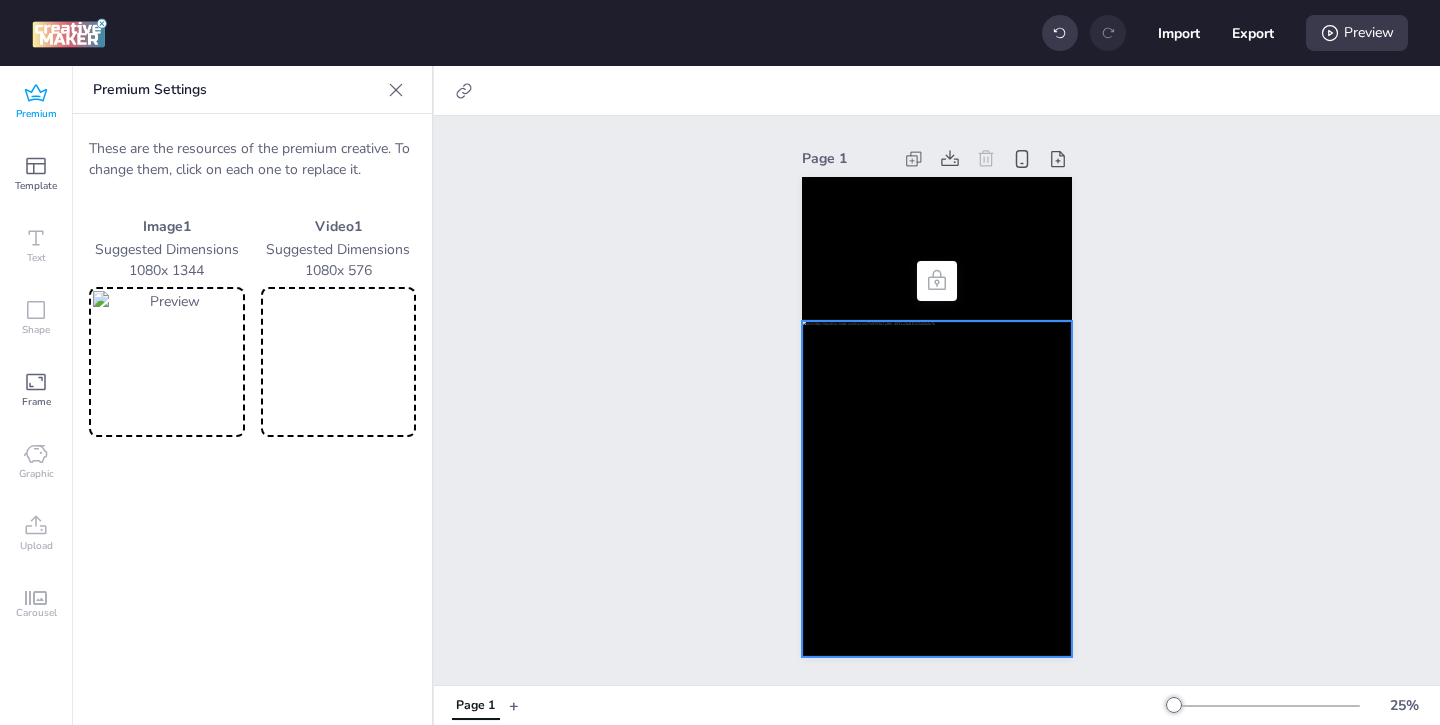 click at bounding box center [339, 362] 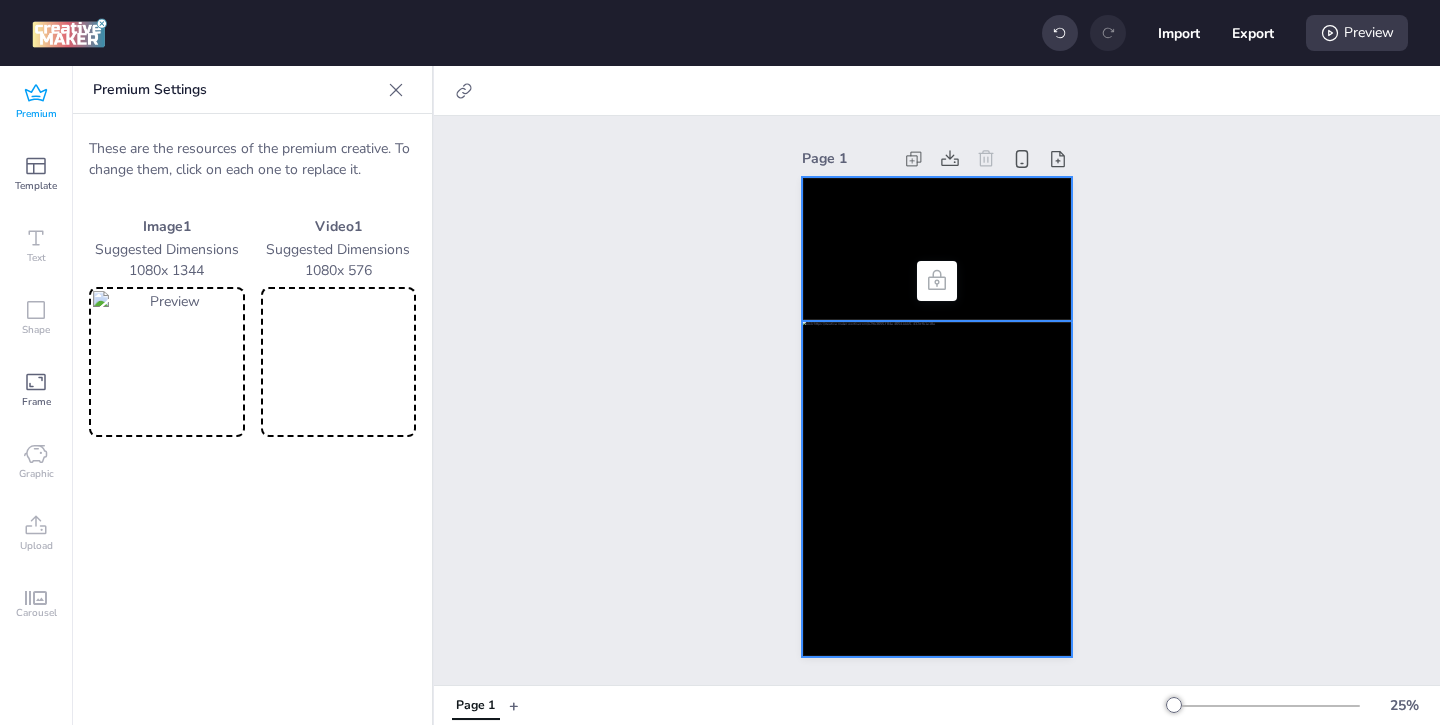 click at bounding box center [937, 249] 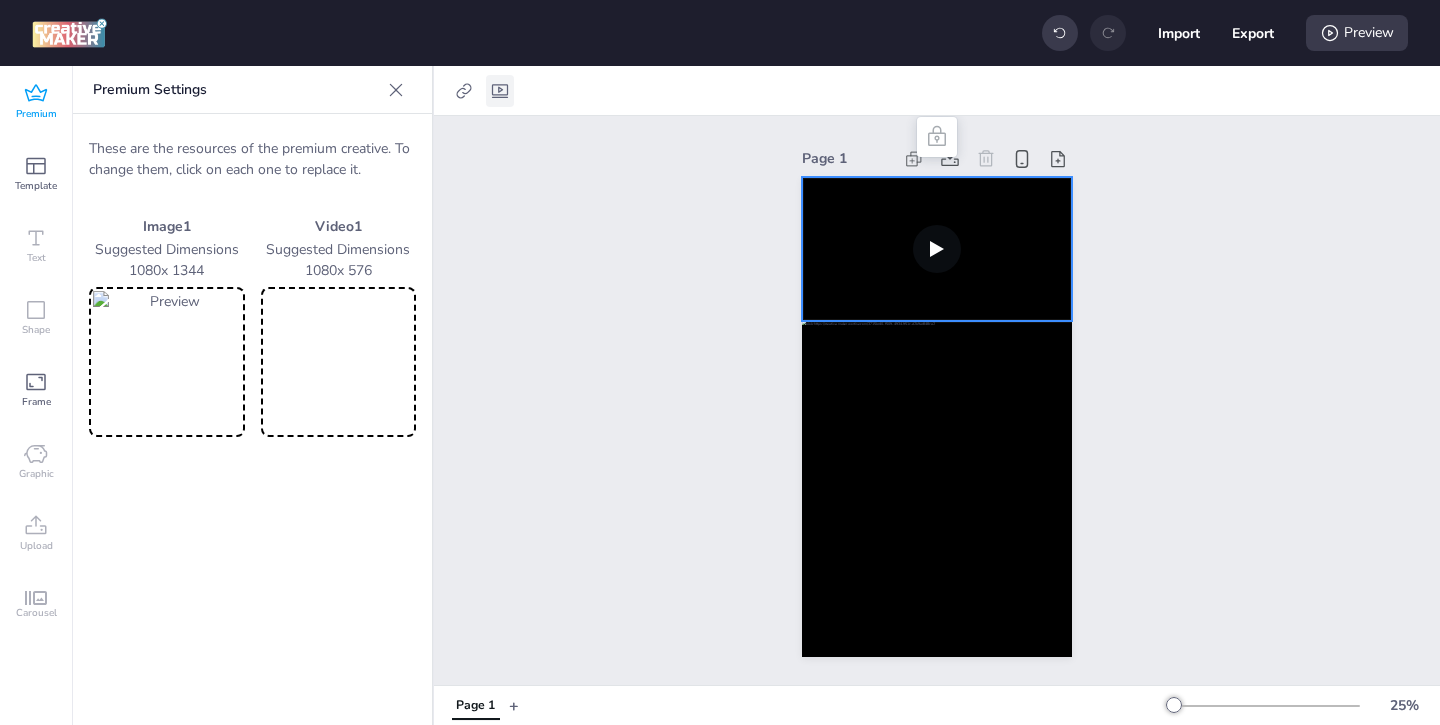 click 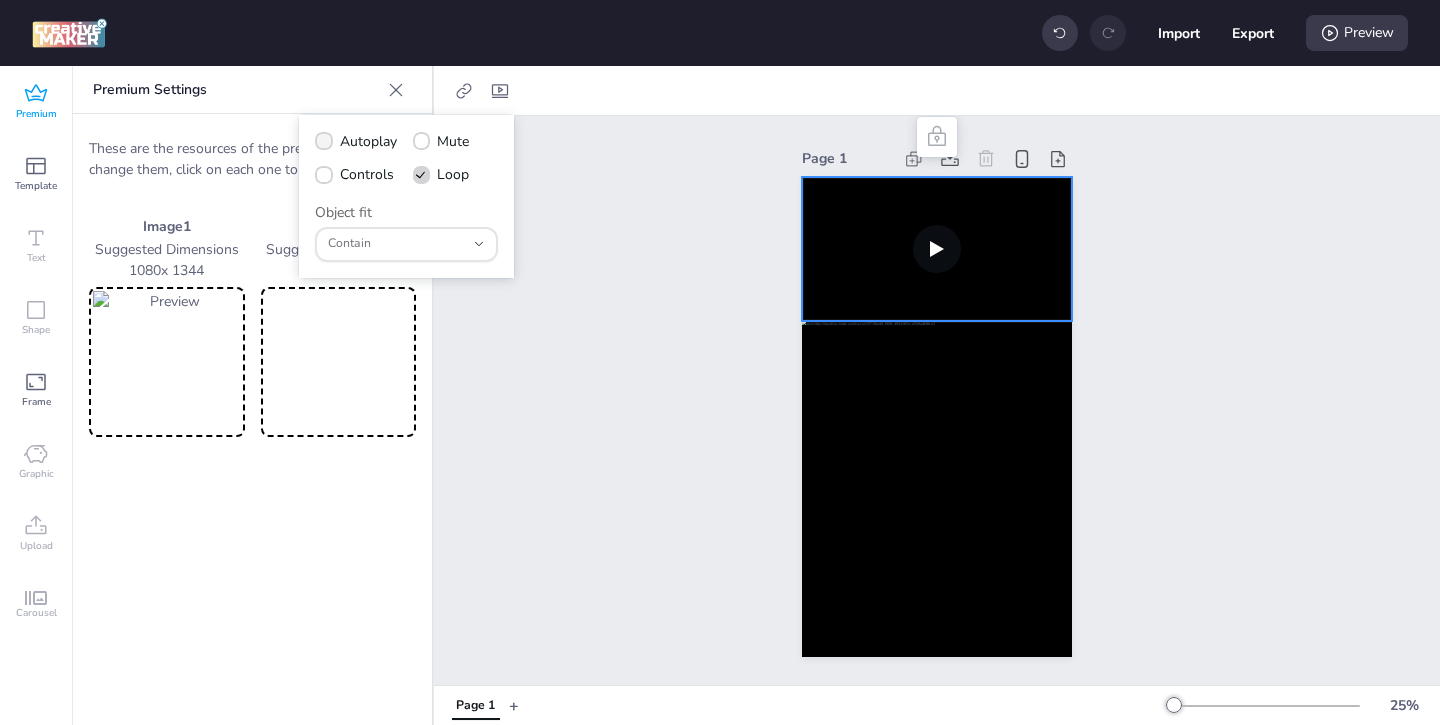 click 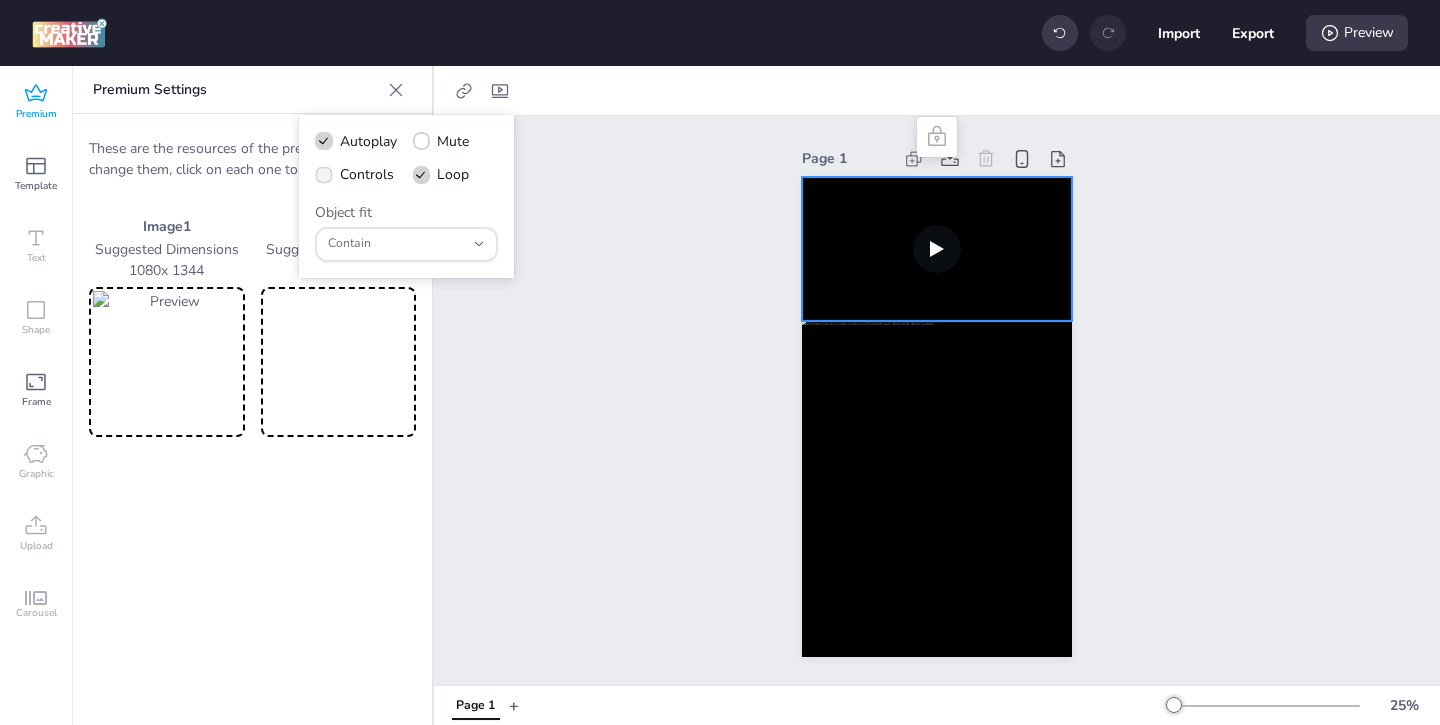 click 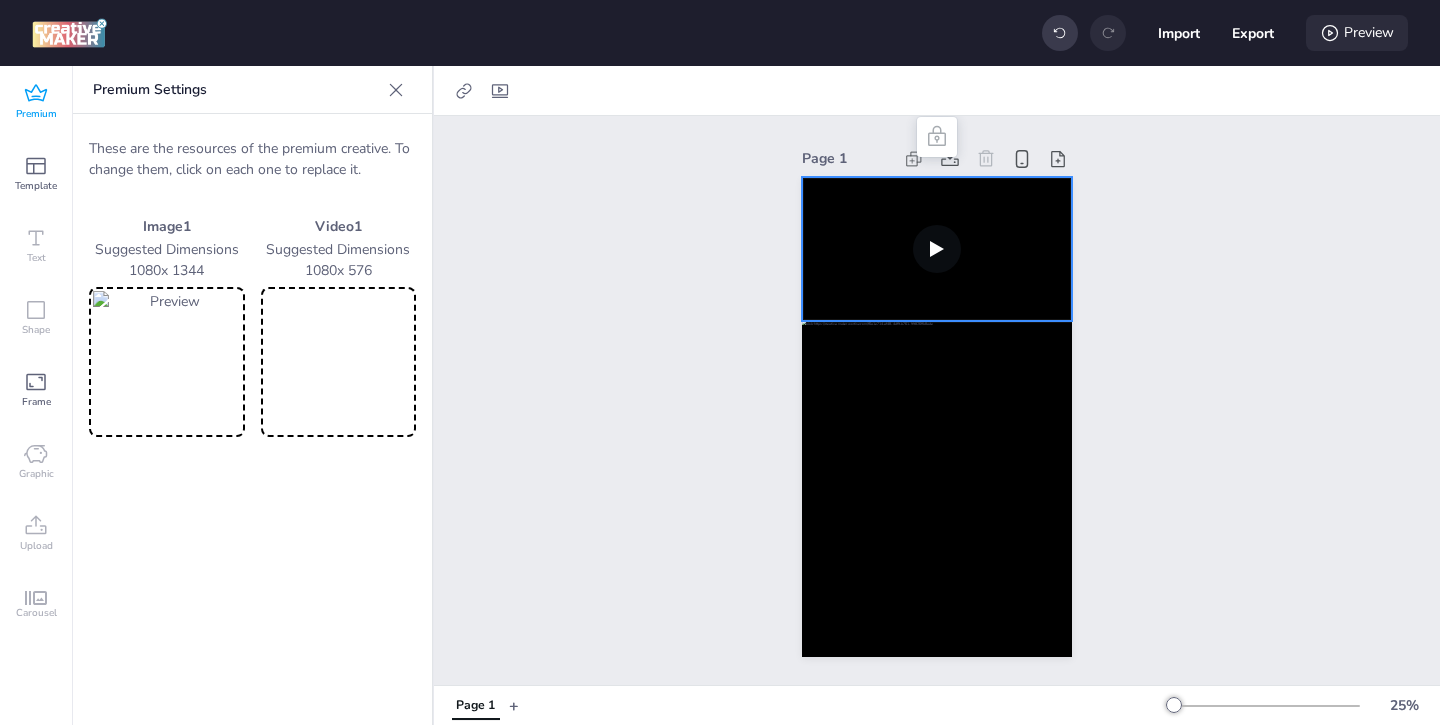 click 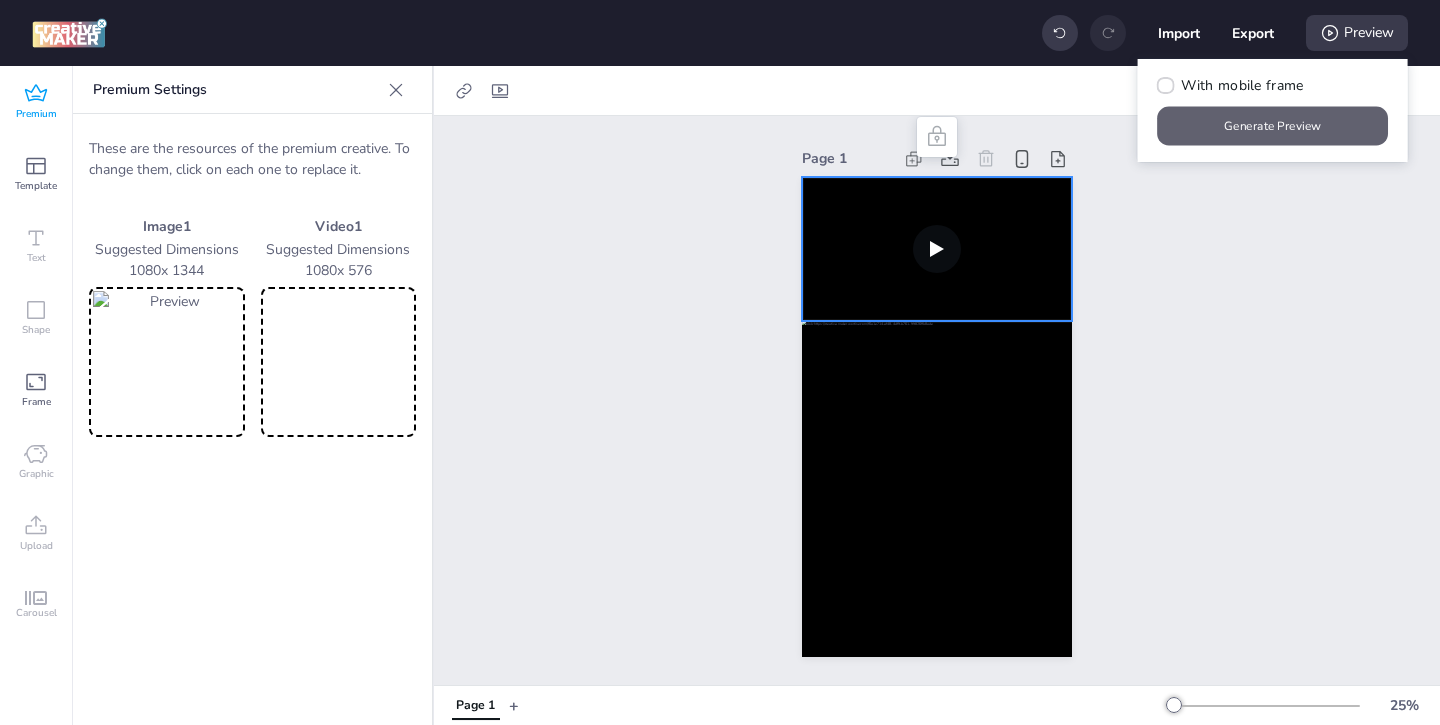 click on "Generate Preview" at bounding box center [1273, 126] 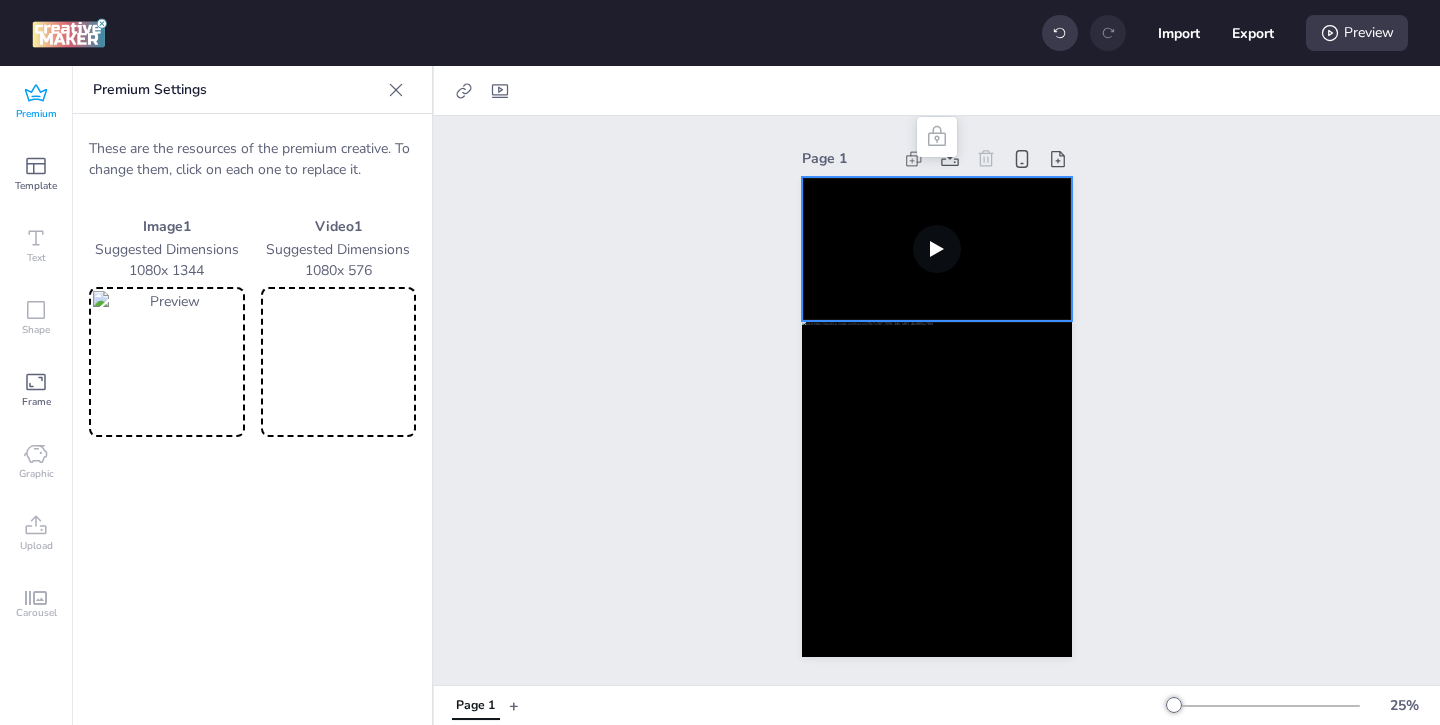 click at bounding box center (339, 362) 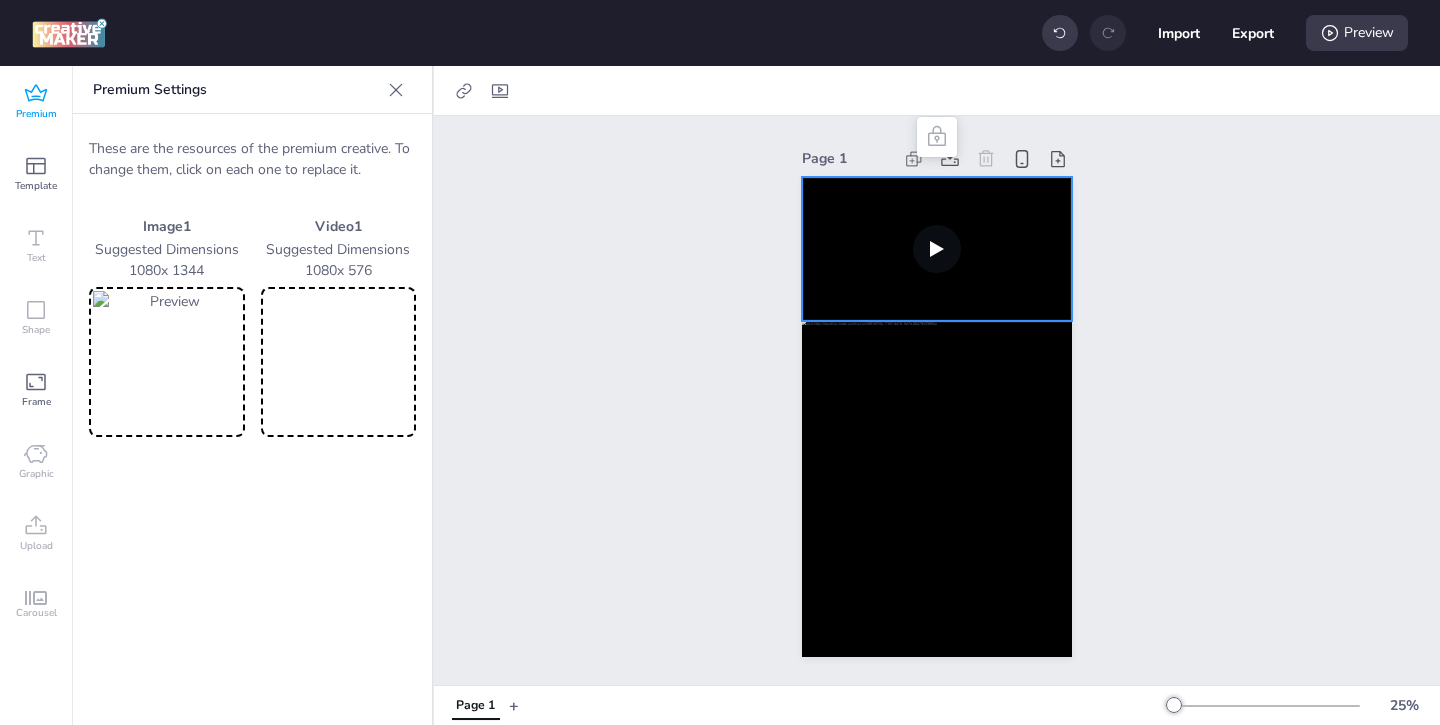 click at bounding box center (937, 249) 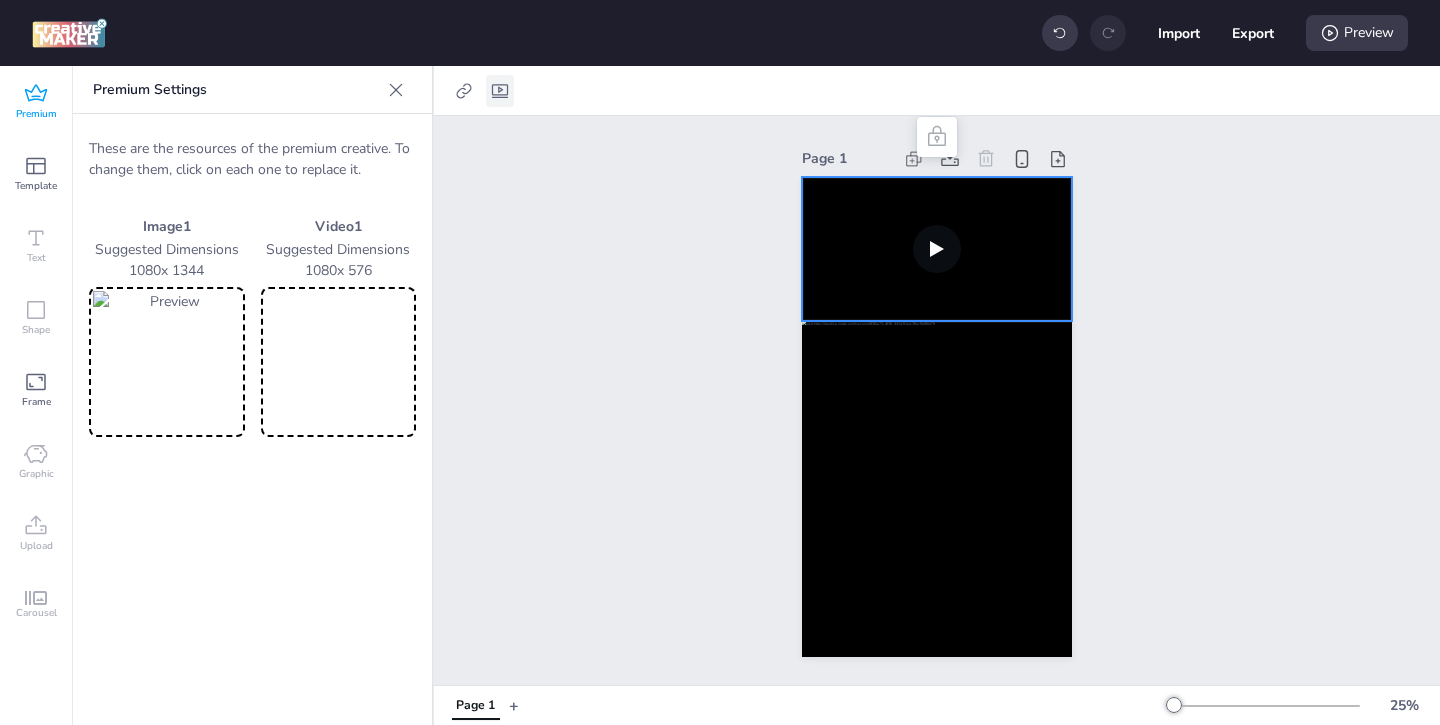 click 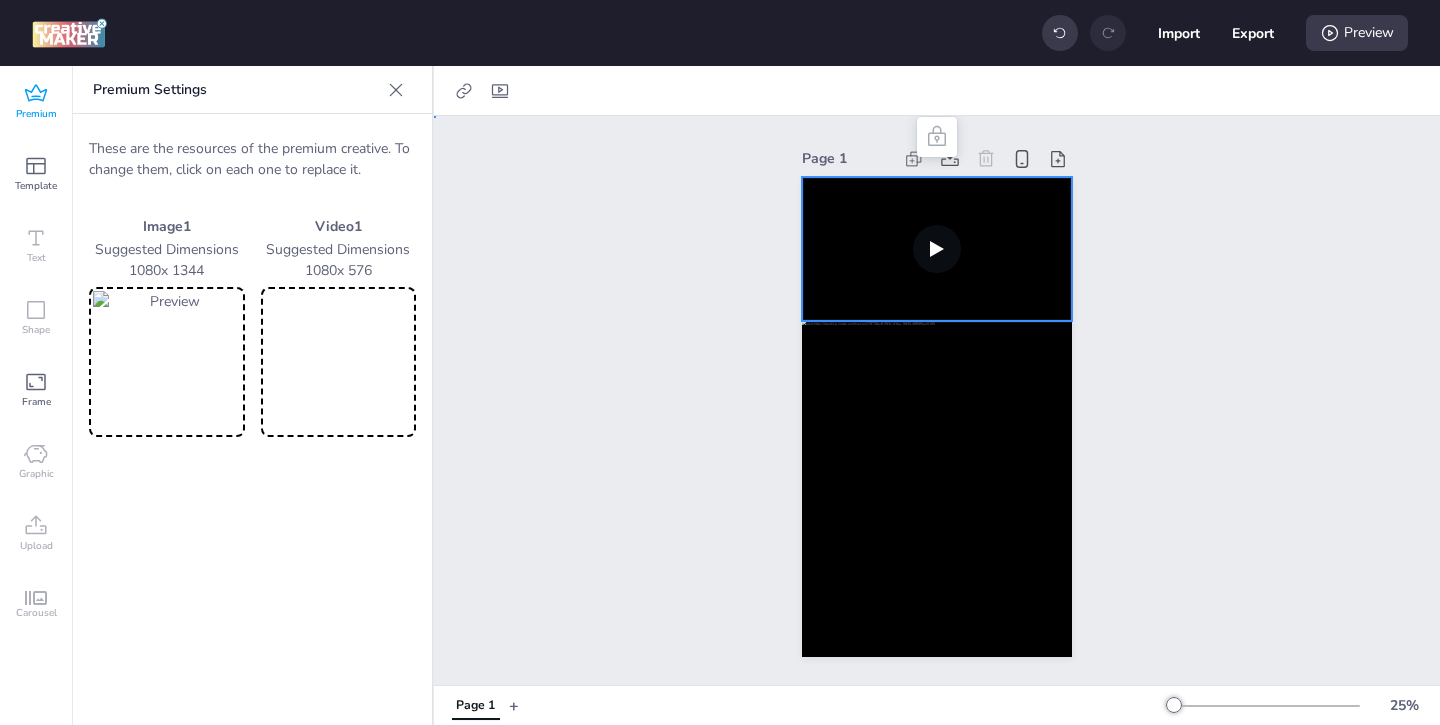 click on "Page 1" at bounding box center (937, 400) 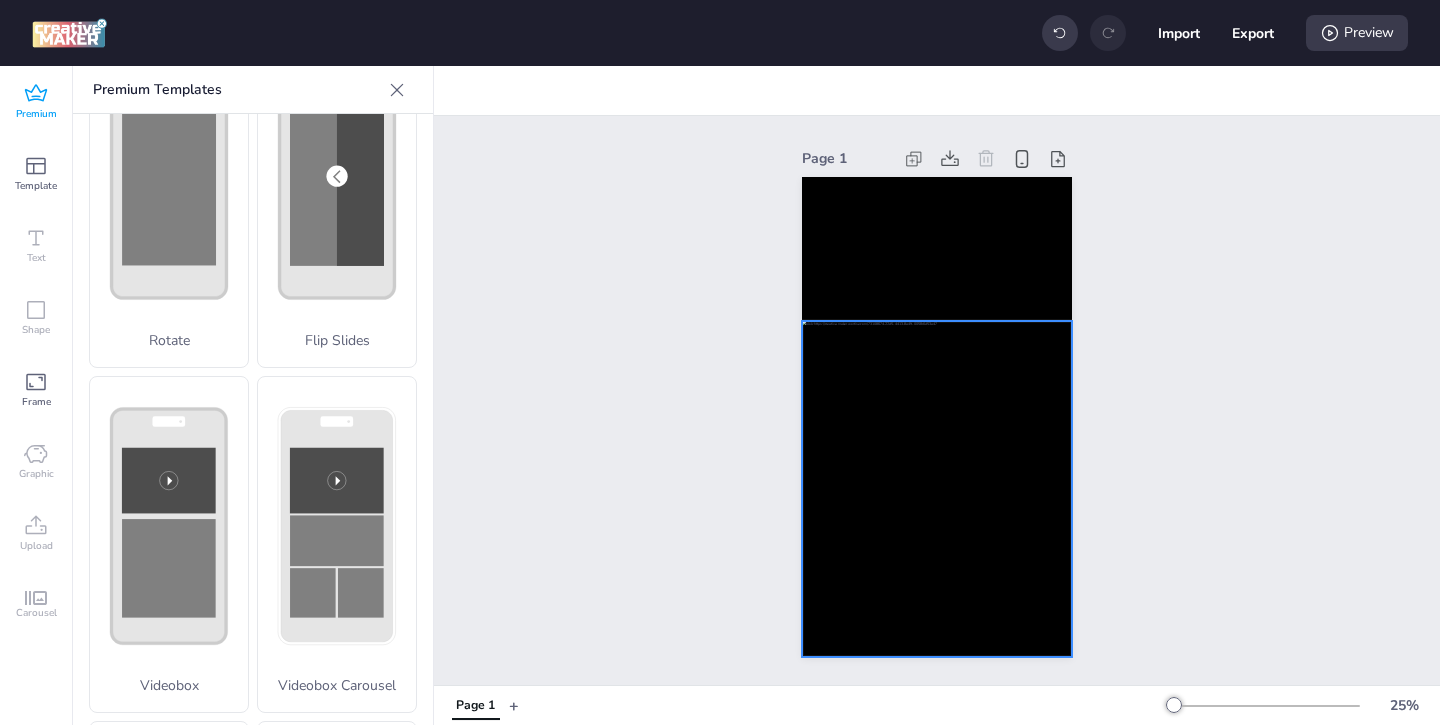click at bounding box center [937, 489] 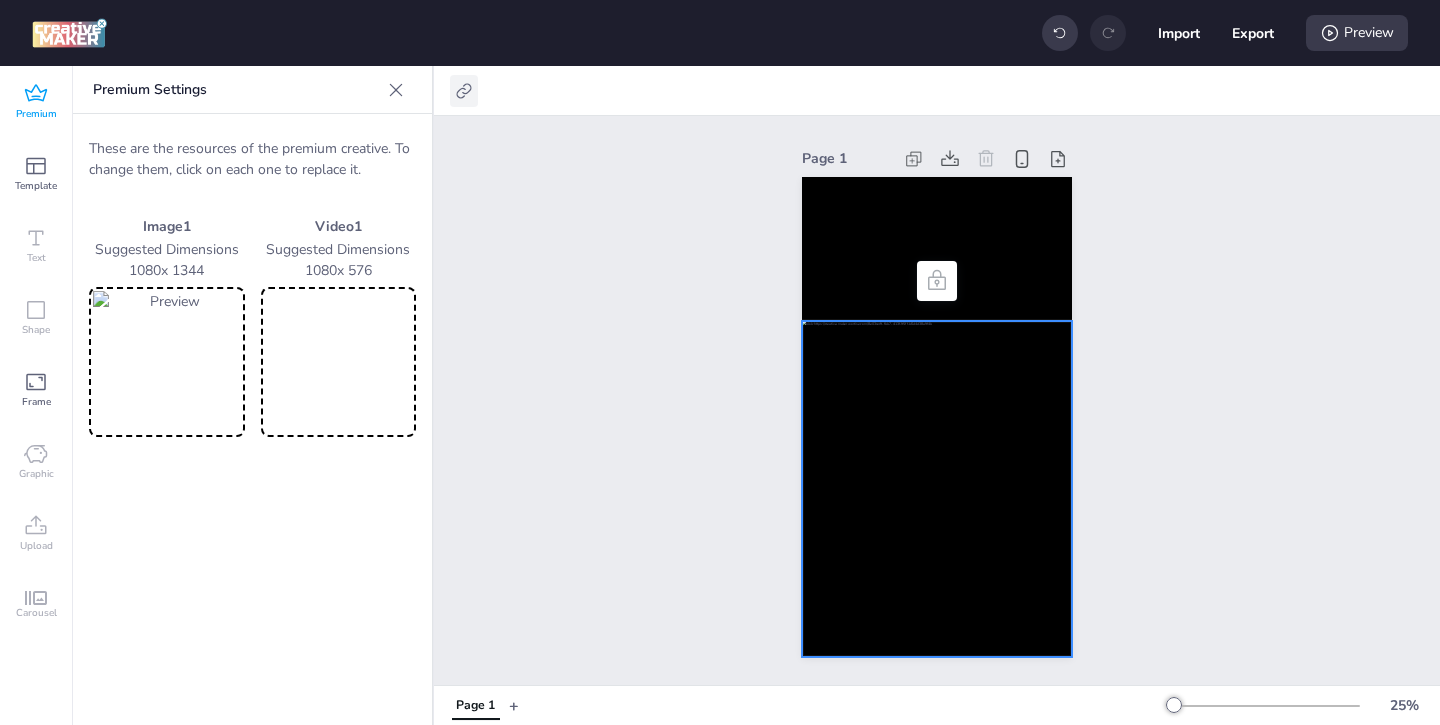 click 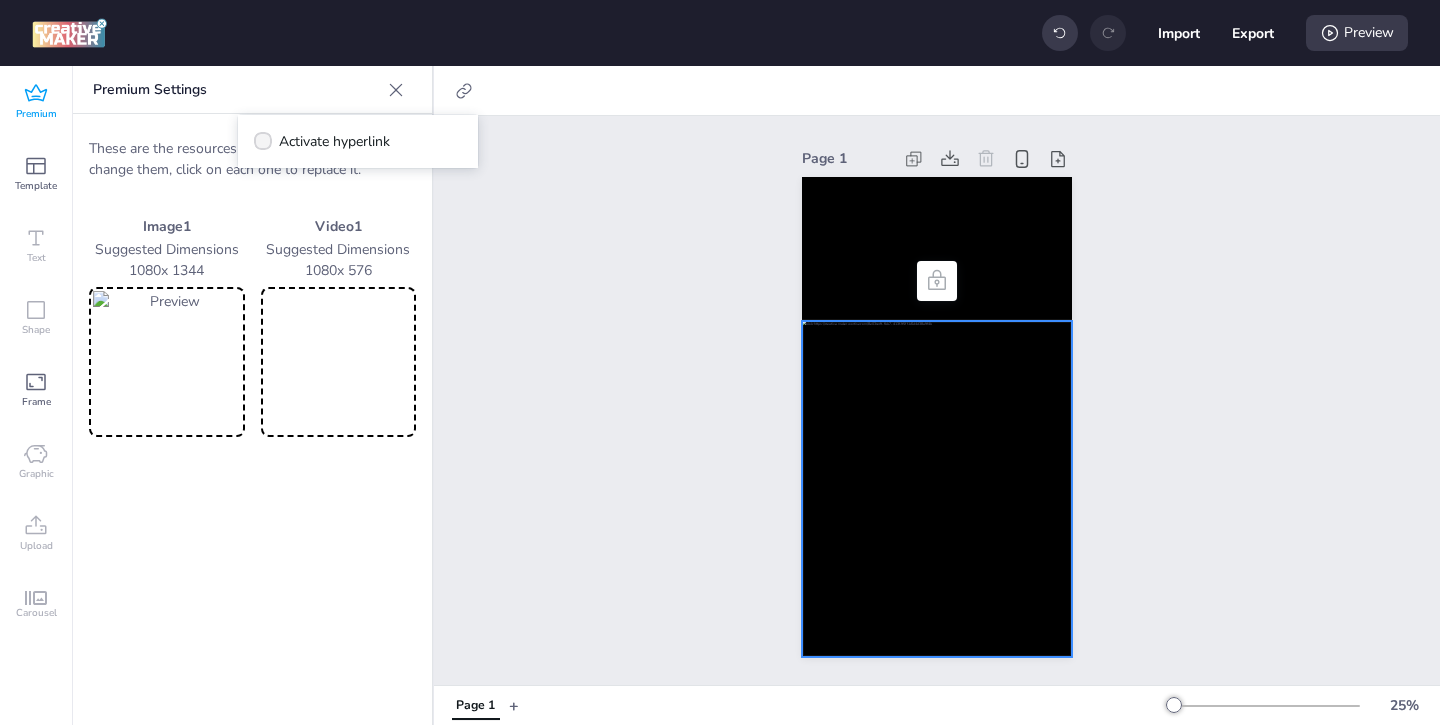 click on "Activate hyperlink" at bounding box center [334, 141] 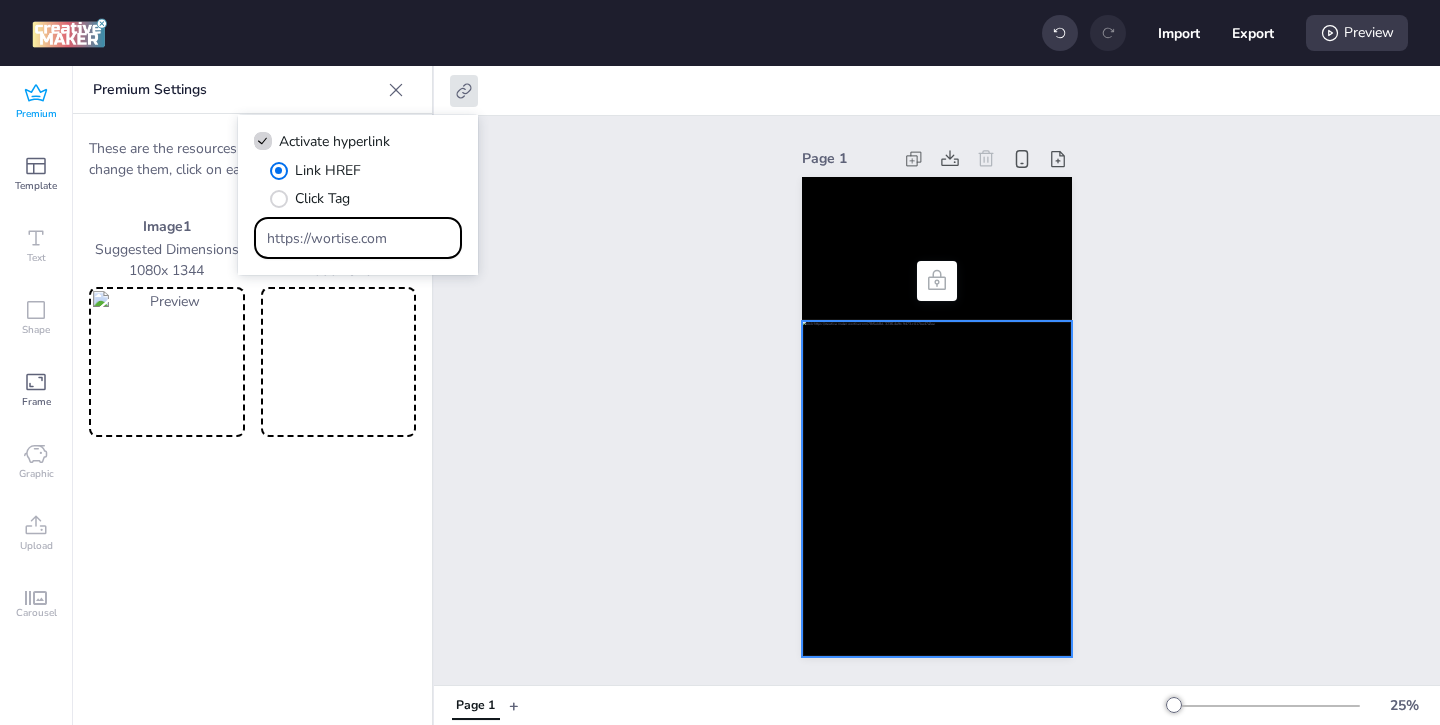 drag, startPoint x: 403, startPoint y: 244, endPoint x: 336, endPoint y: 199, distance: 80.70936 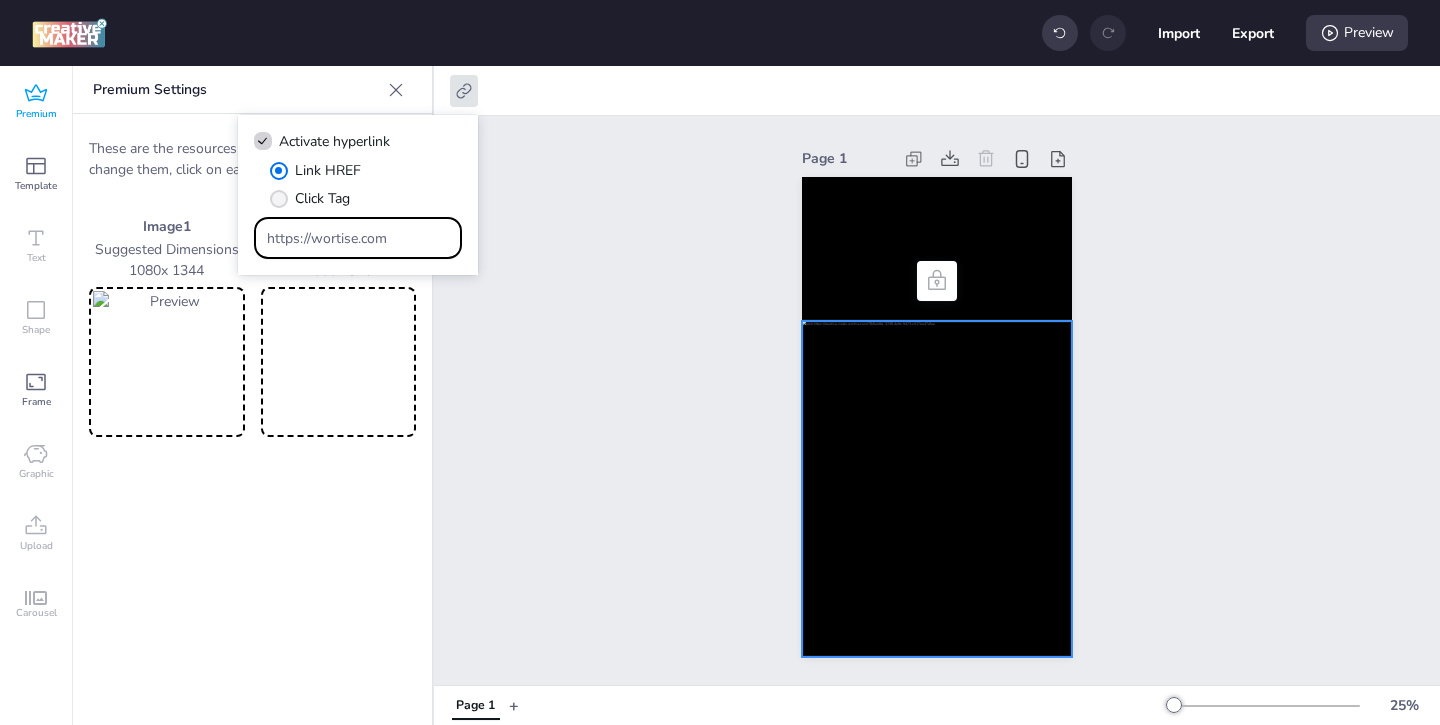 paste on "4623" 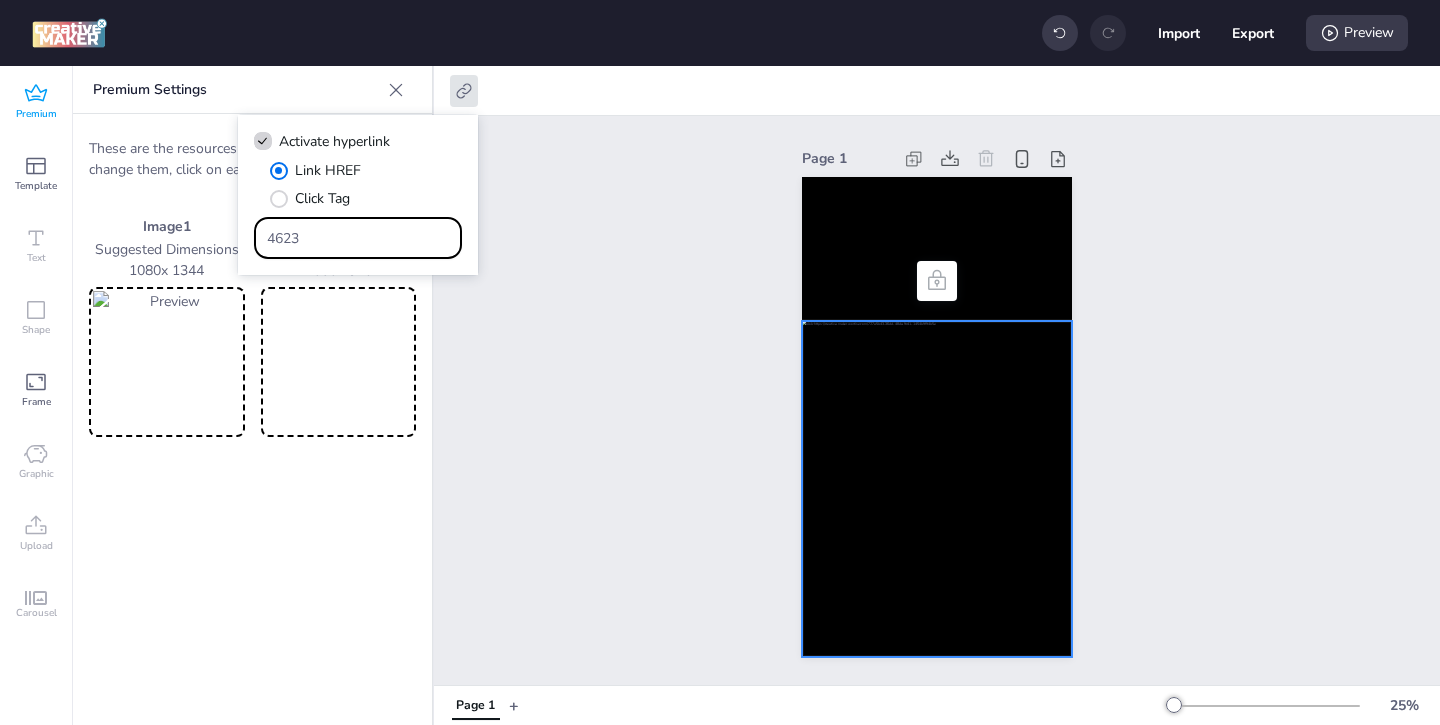 drag, startPoint x: 367, startPoint y: 238, endPoint x: 269, endPoint y: 201, distance: 104.75209 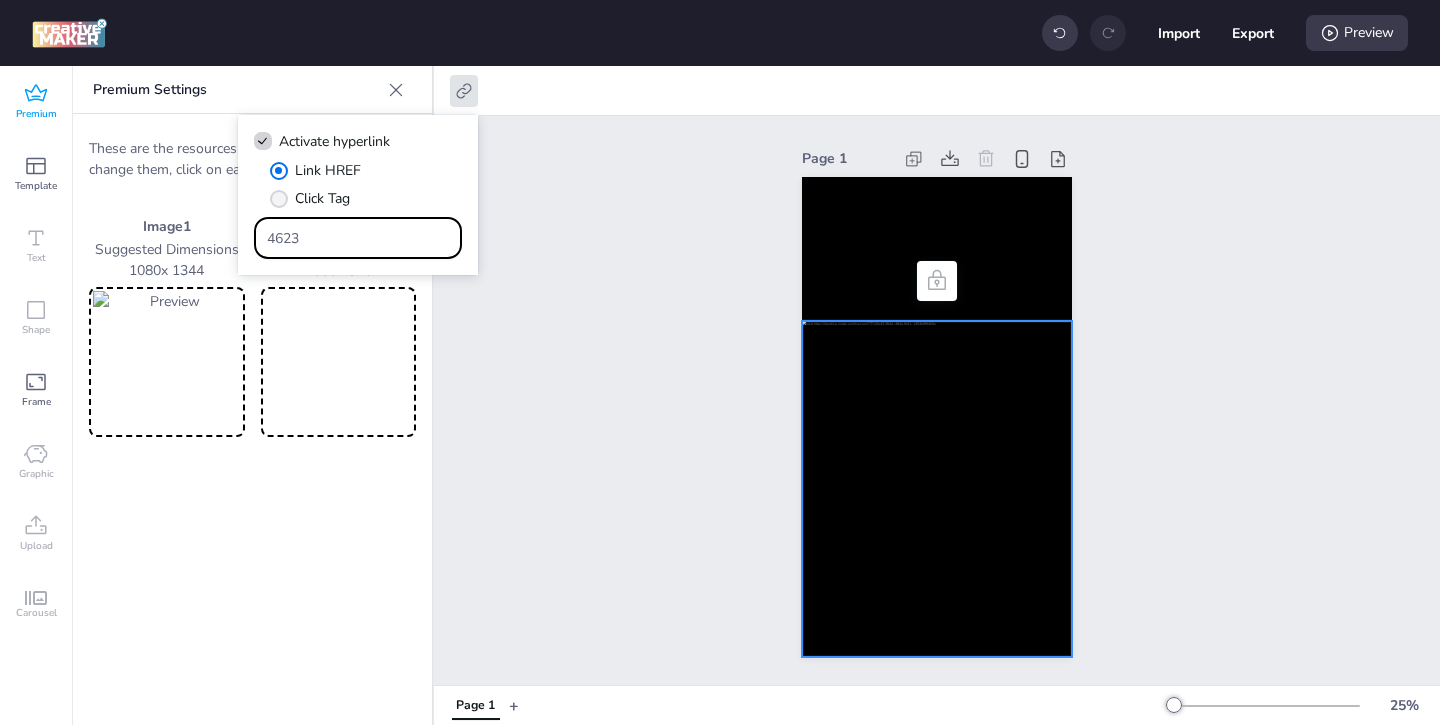 paste on "https://ad.doubleclick.net/ddm/trackclk/N1957659.3999883WORTISE/B33793897.426798570;dc_trk_aid=619334412;dc_trk_cid=239111290;dc_lat=;dc_rdid=;tag_for_child_directed_treatment=;tfua=;gdpr=${GDPR};gdpr_consent=${GDPR_CONSENT_755};ltd=;dc_tdv=1" 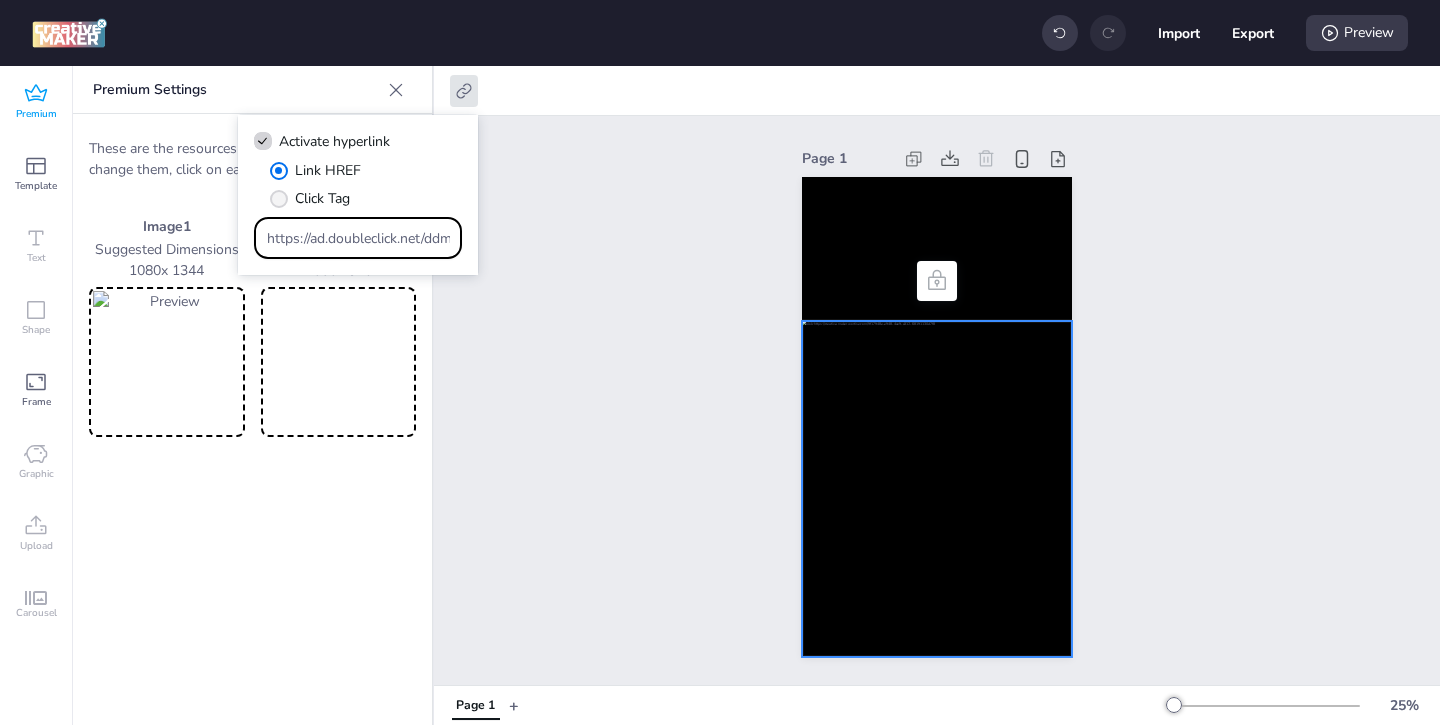 scroll, scrollTop: 0, scrollLeft: 1525, axis: horizontal 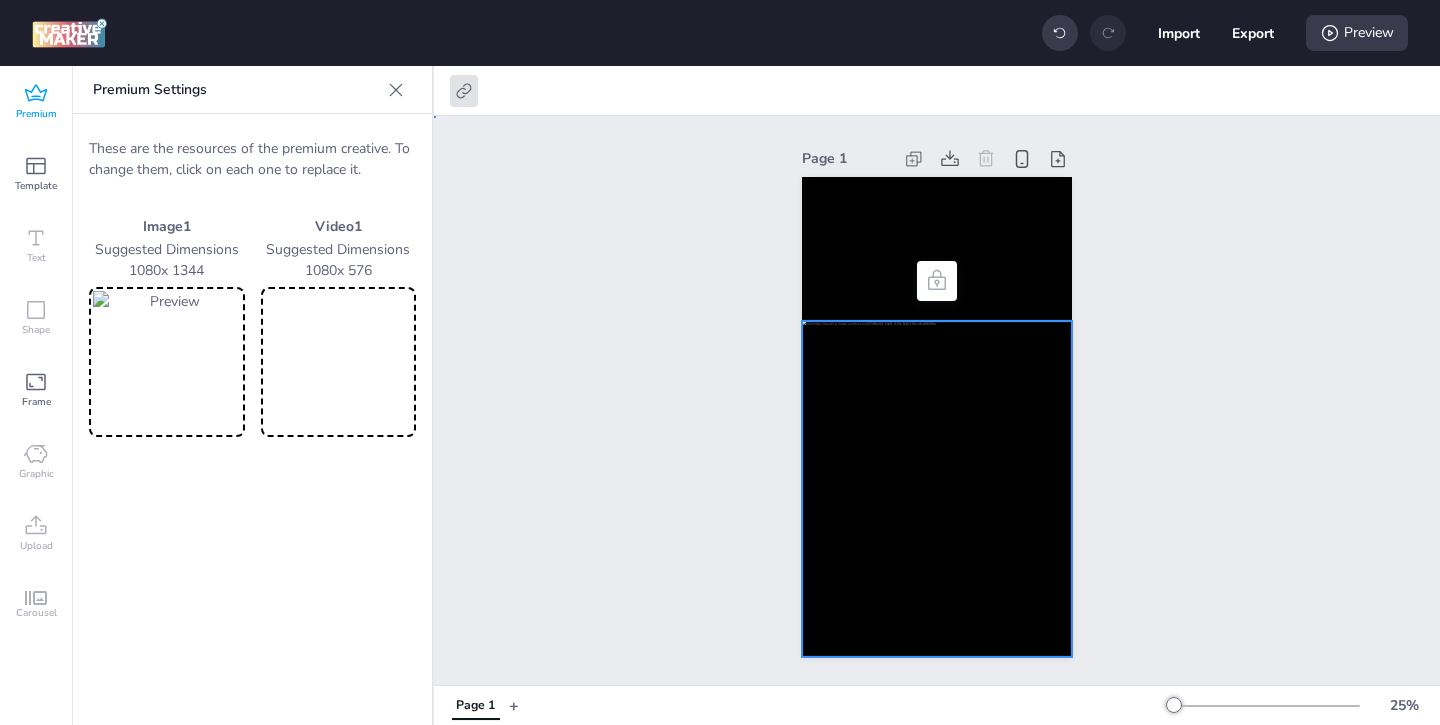 click on "Page 1" at bounding box center (937, 400) 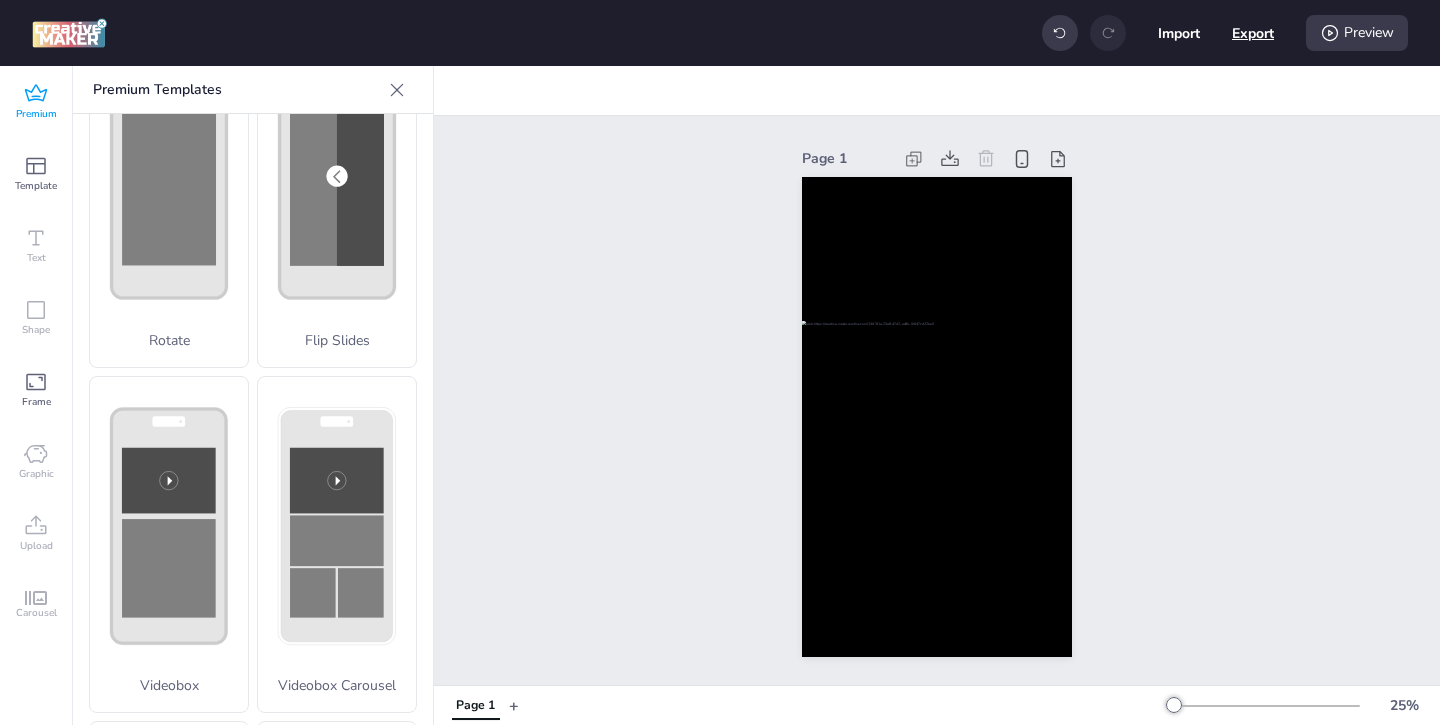 click on "Export" at bounding box center (1253, 33) 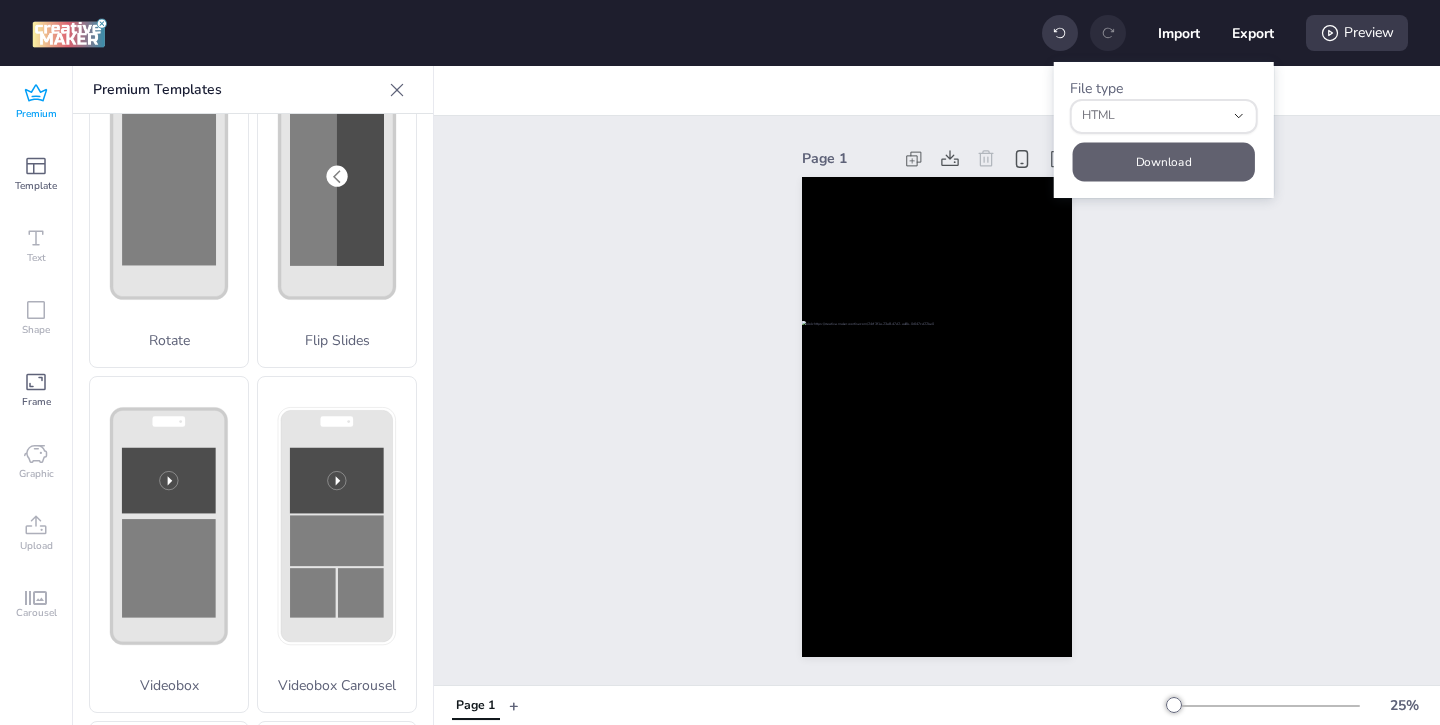 click on "Download" at bounding box center [1164, 161] 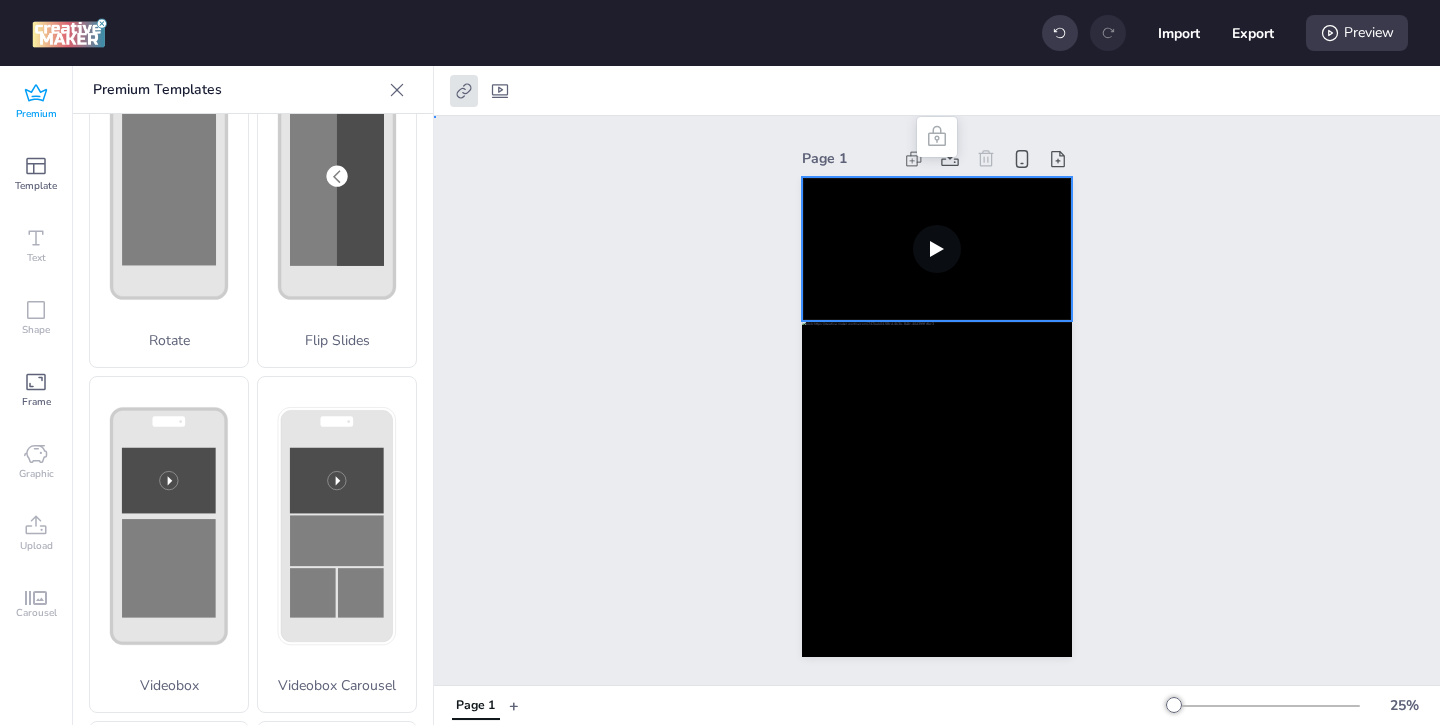 click at bounding box center [937, 249] 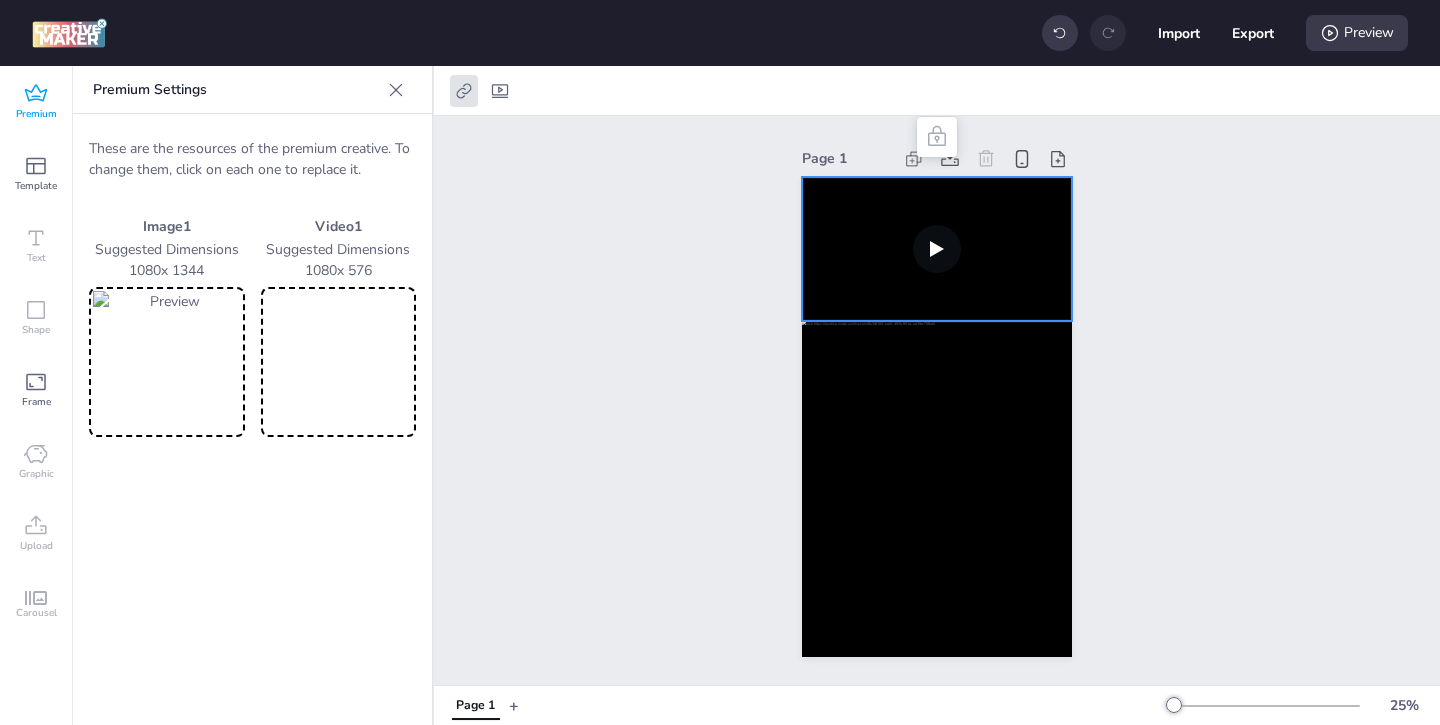 click at bounding box center [339, 362] 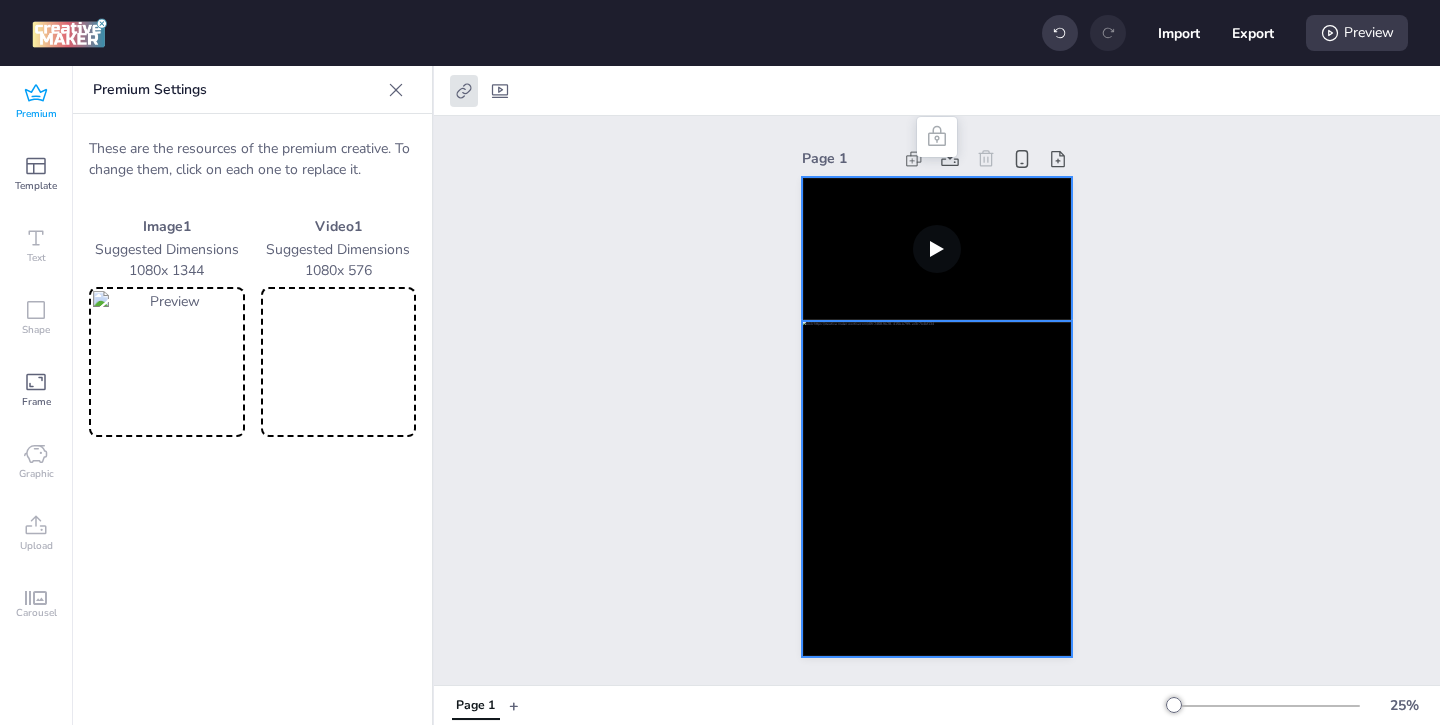 click at bounding box center (937, 489) 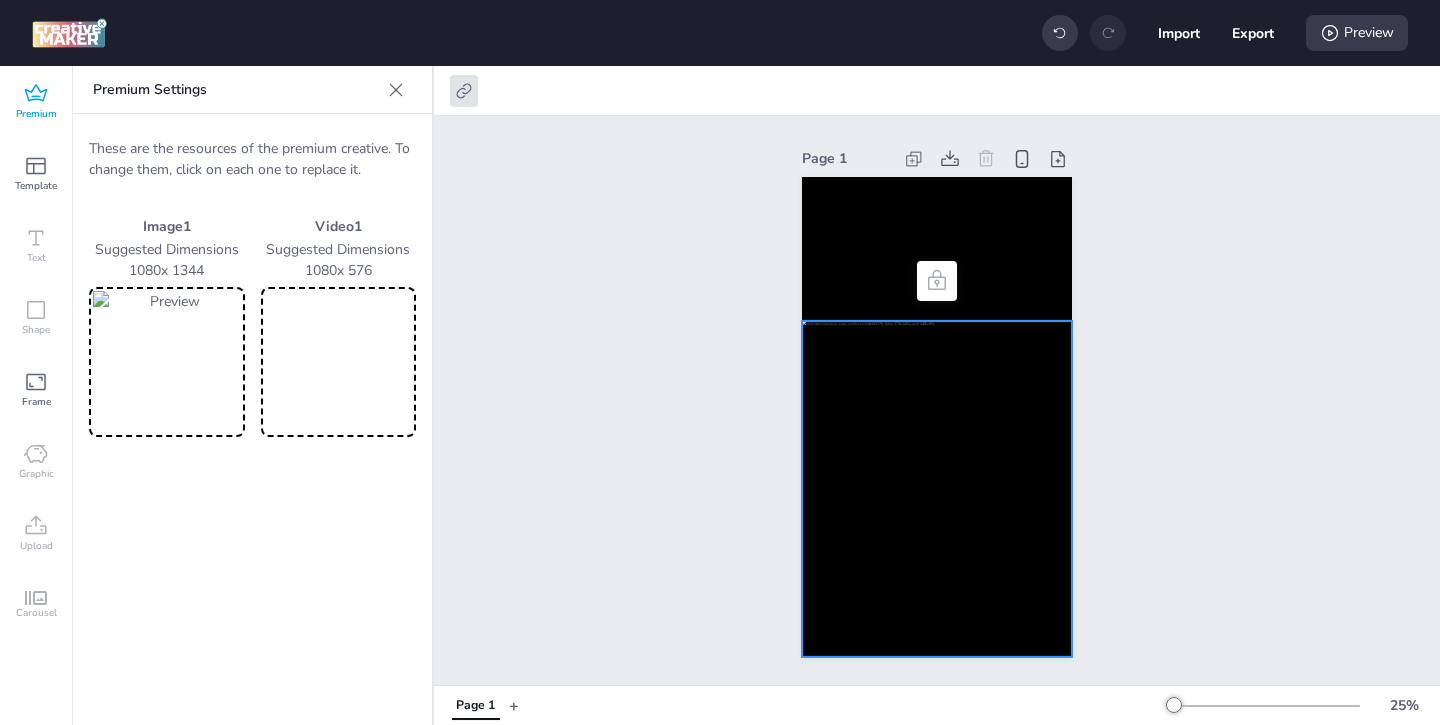 click at bounding box center (167, 362) 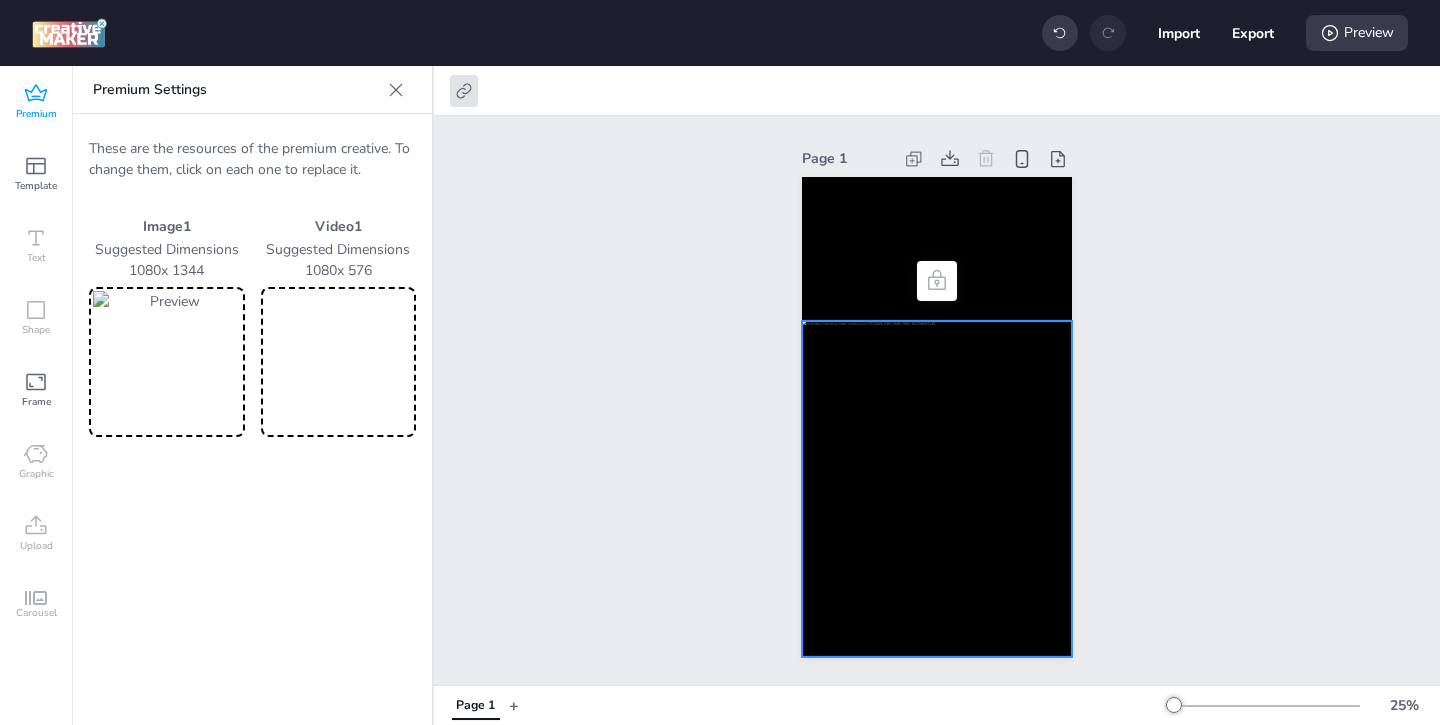 click at bounding box center [339, 362] 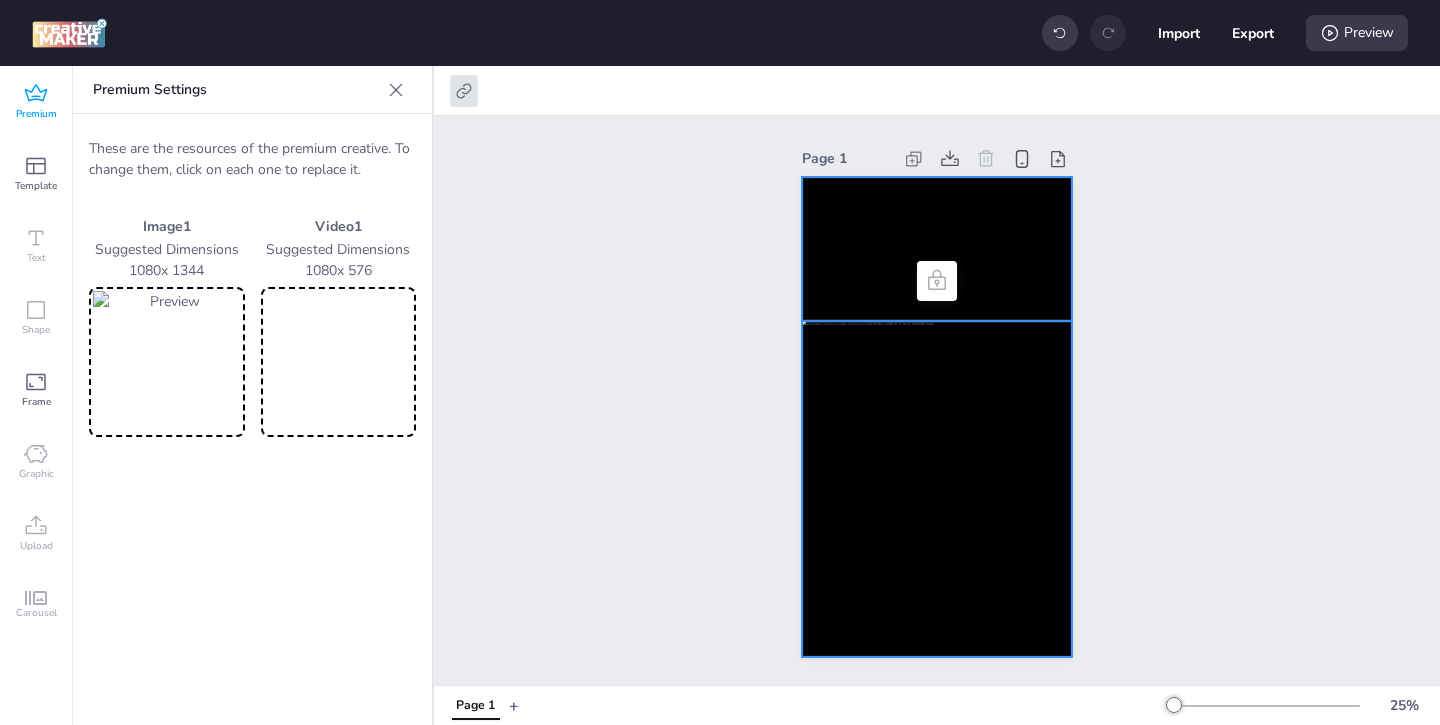 click at bounding box center (937, 249) 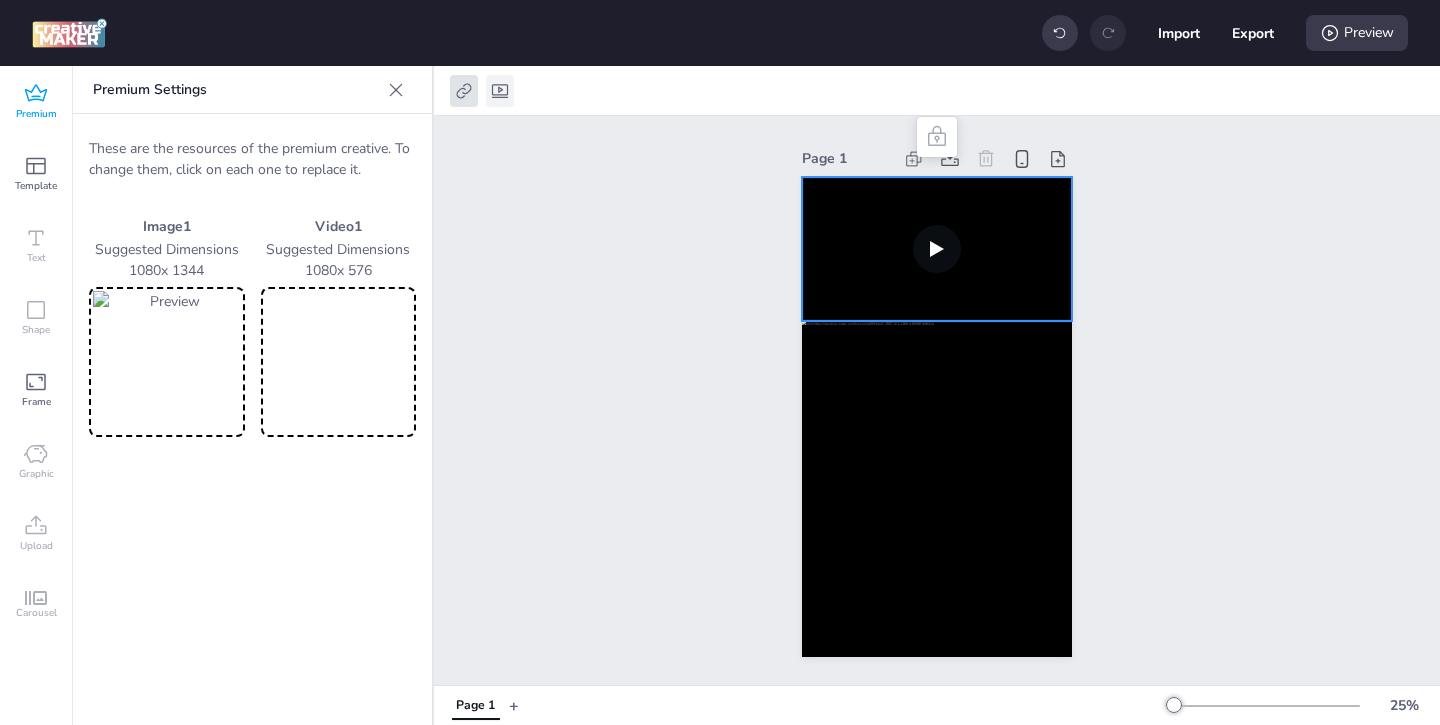 click 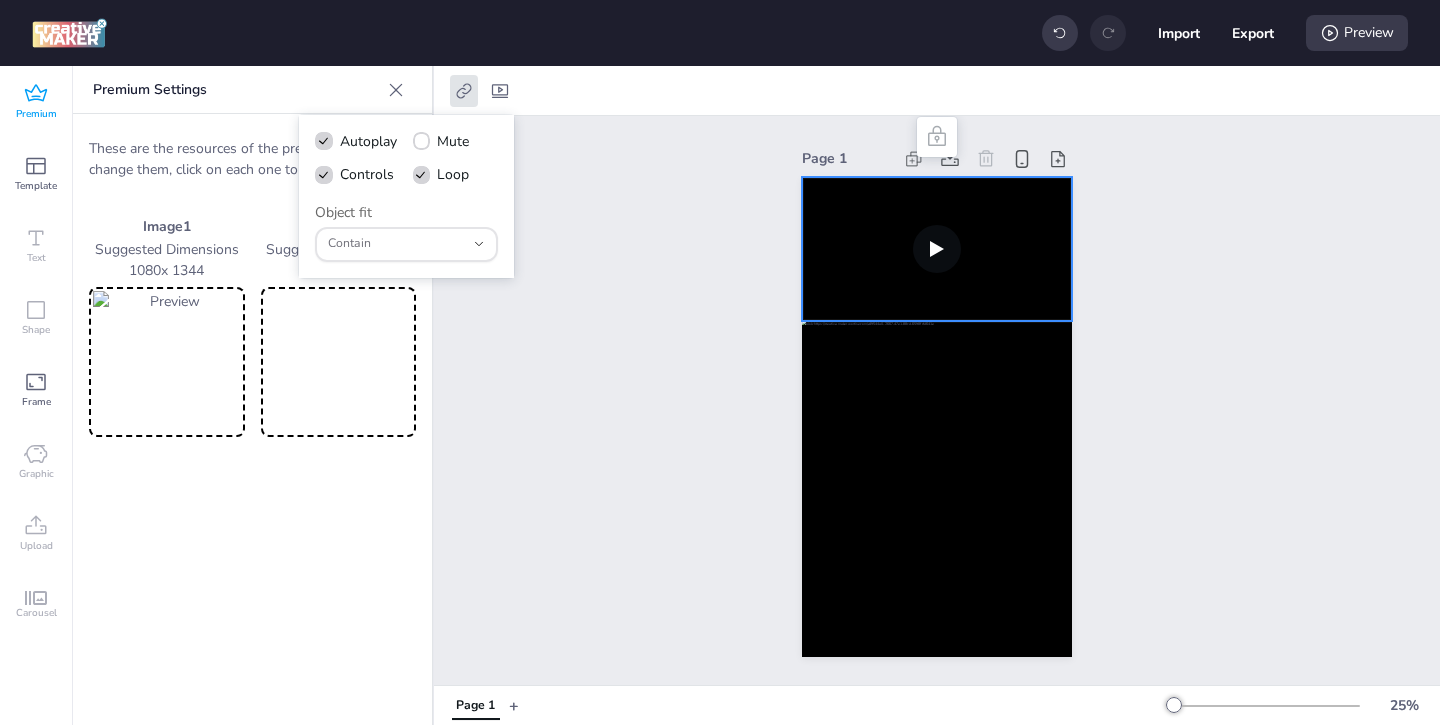 click on "Page 1" at bounding box center (937, 400) 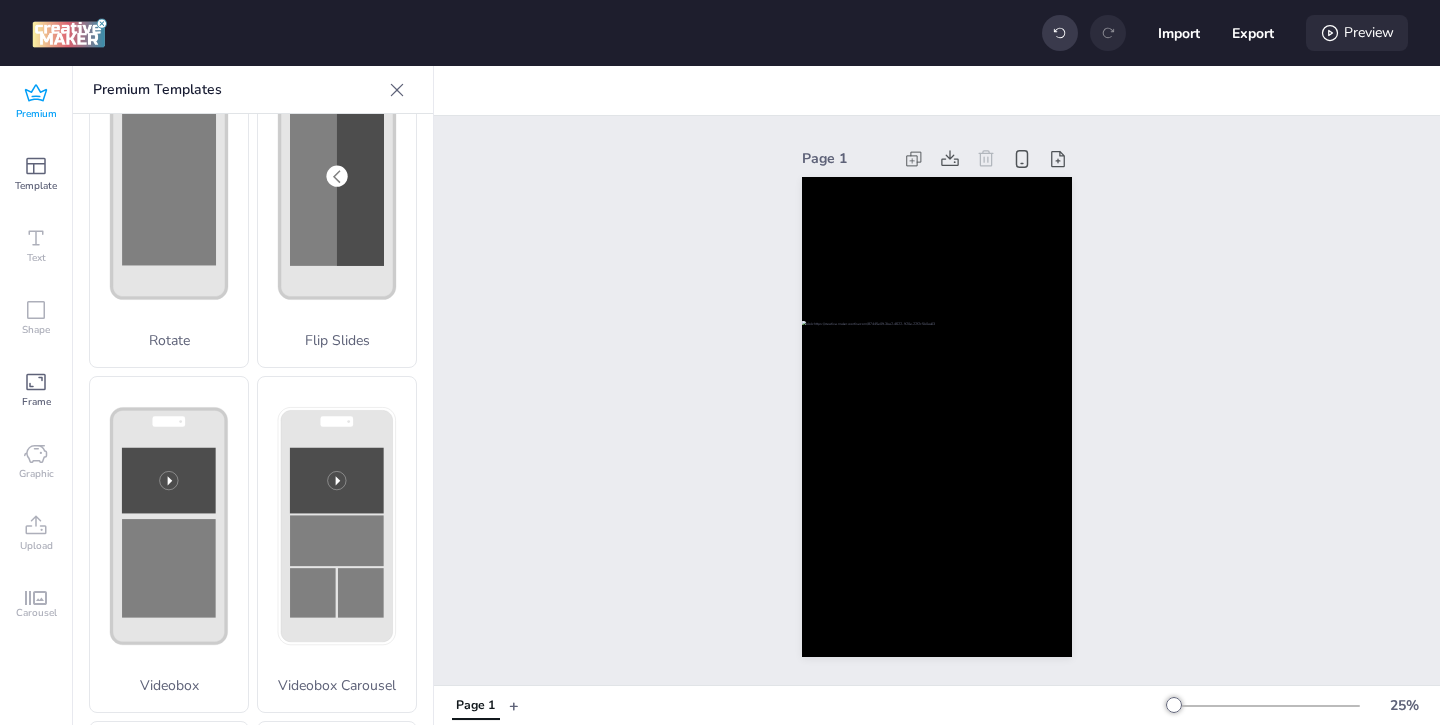 click on "Preview" at bounding box center [1357, 33] 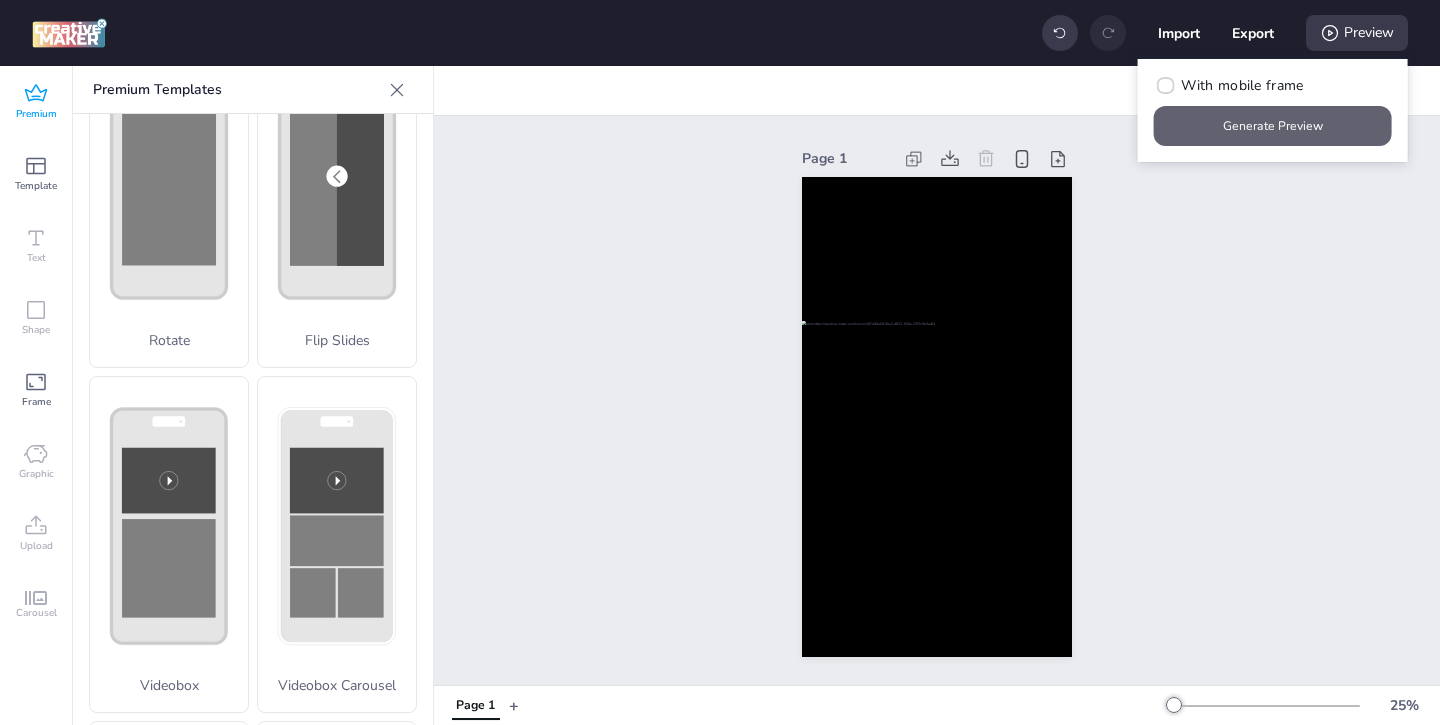 click on "Generate Preview" at bounding box center (1273, 126) 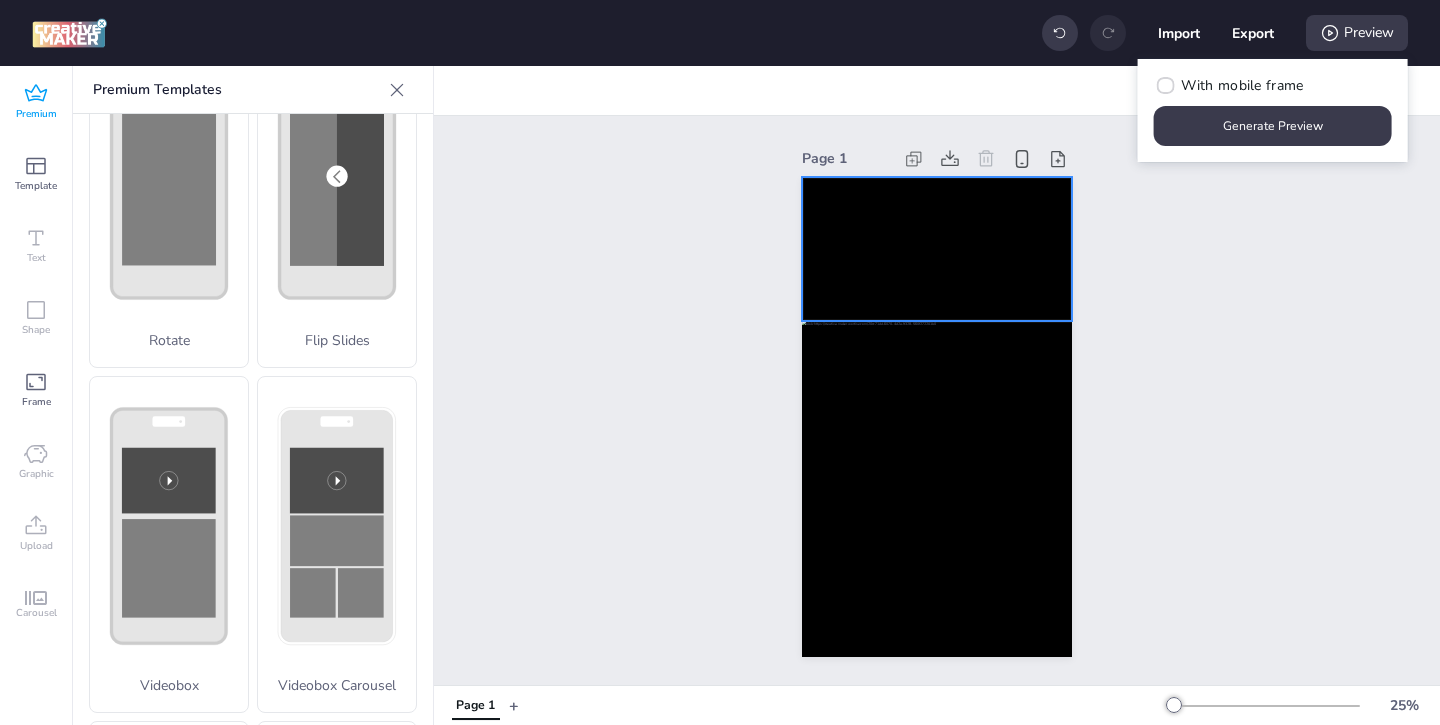 click at bounding box center (937, 249) 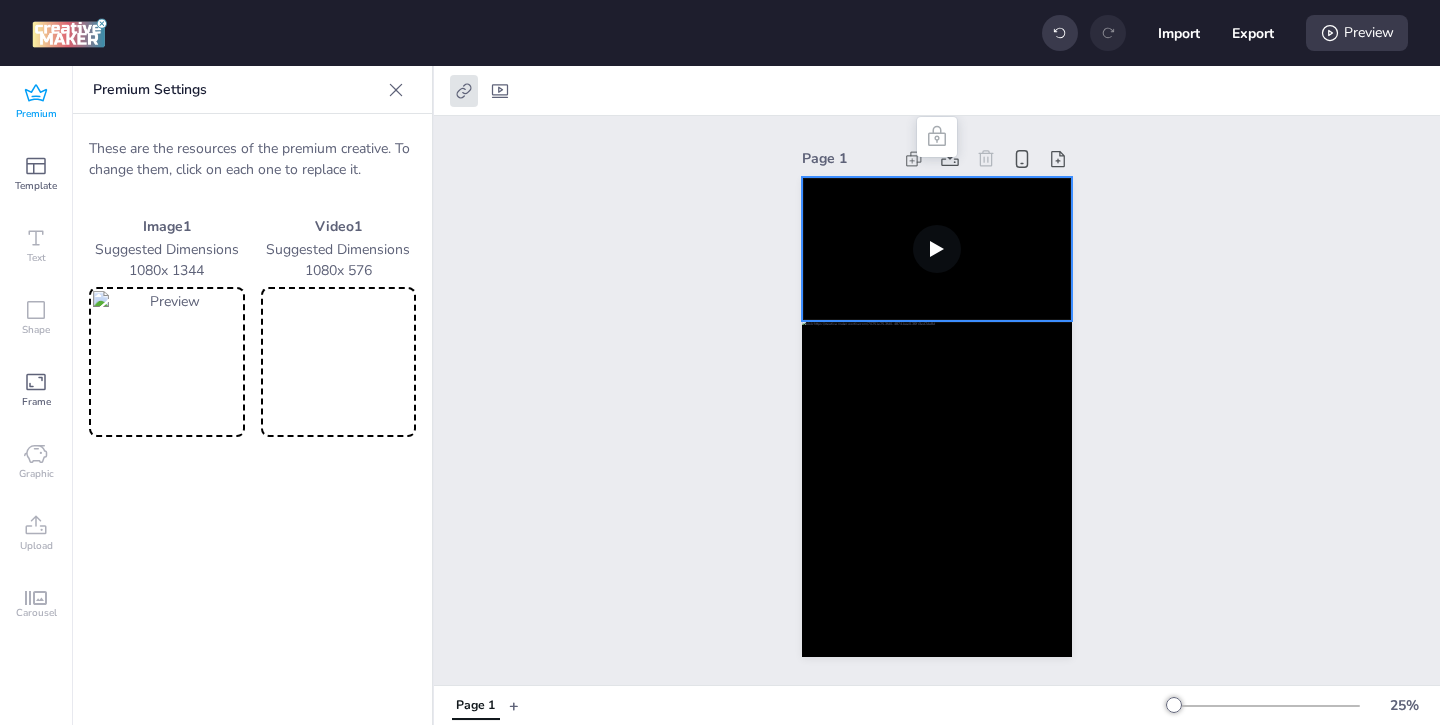 click at bounding box center (339, 362) 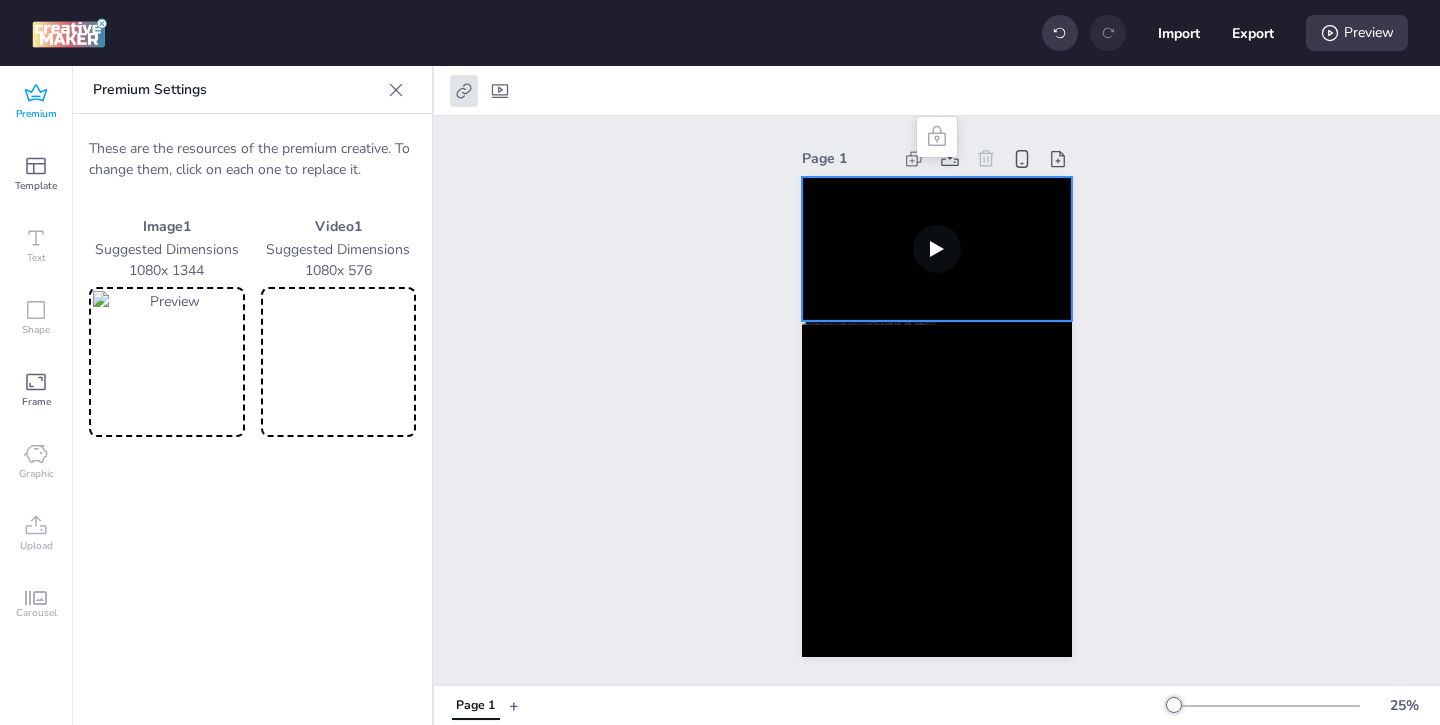 click at bounding box center (937, 249) 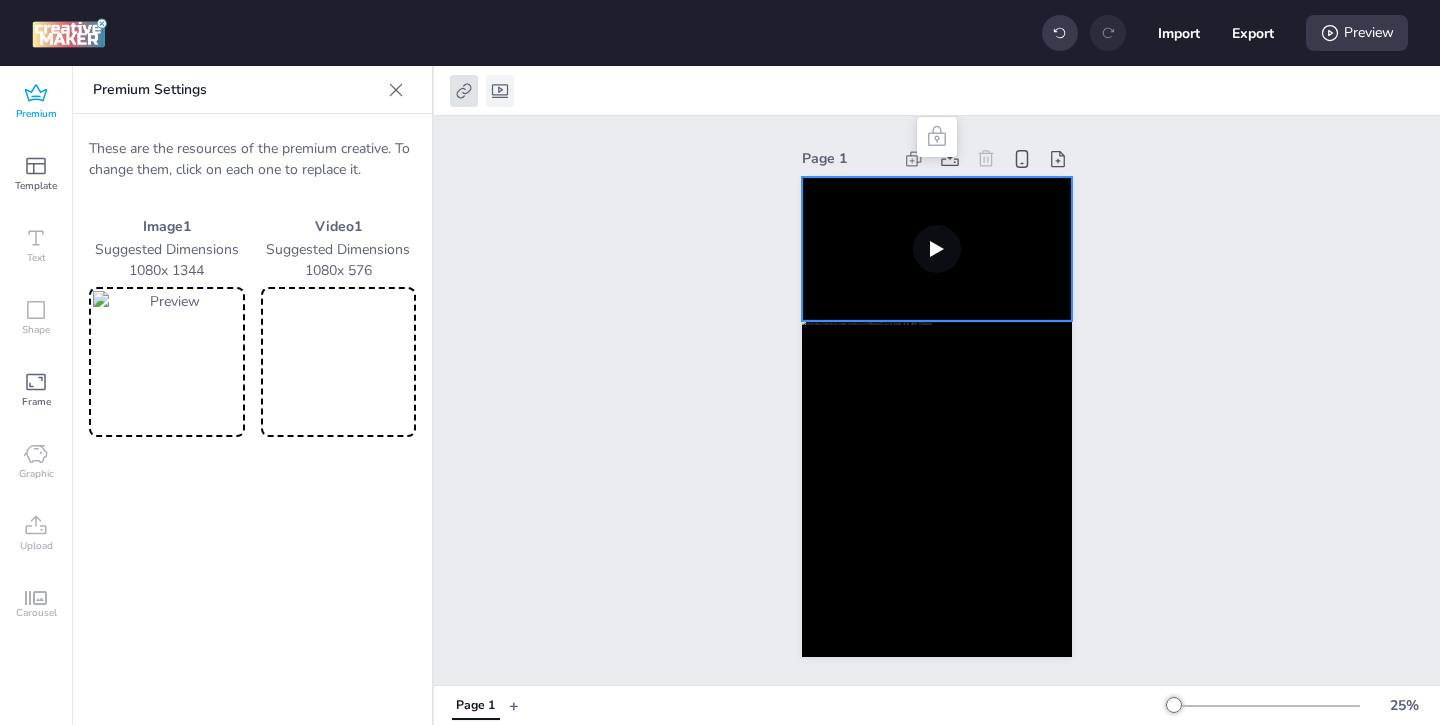 click 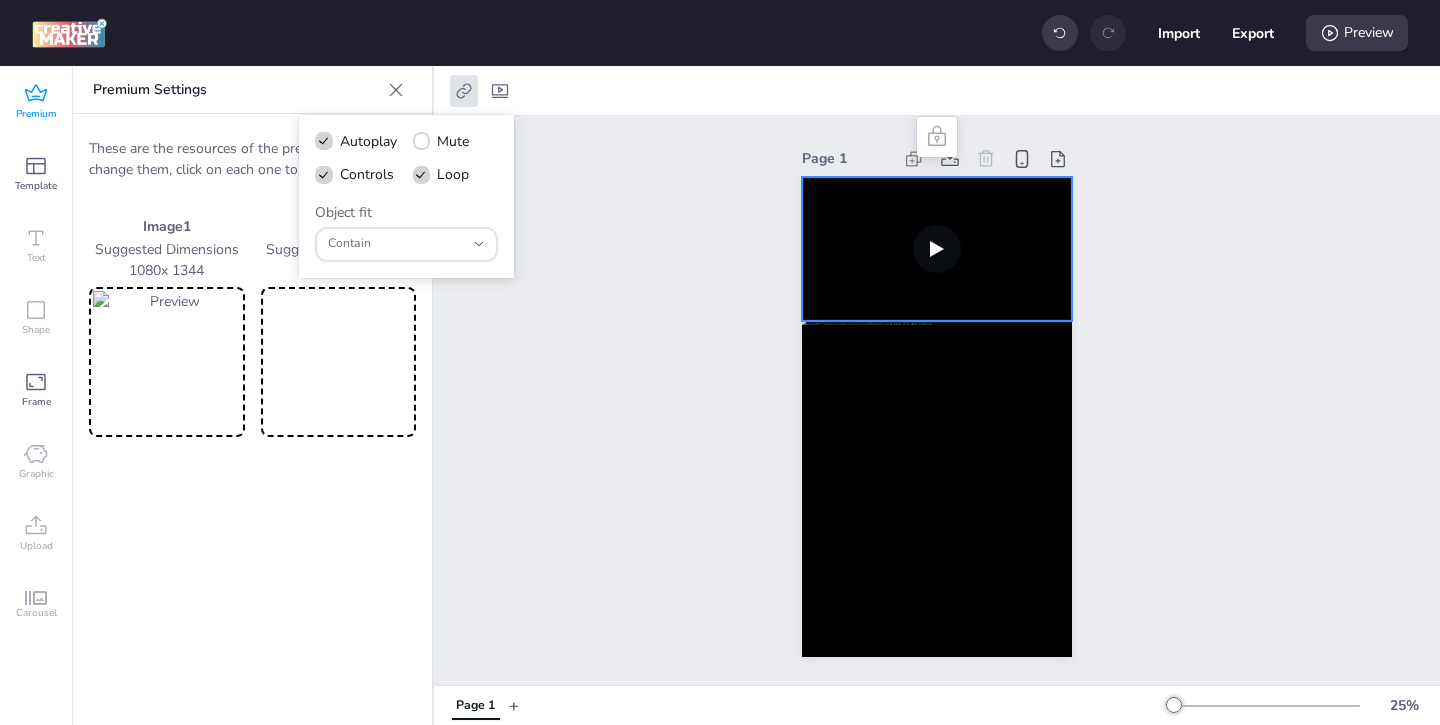 click on "Page 1" at bounding box center (937, 400) 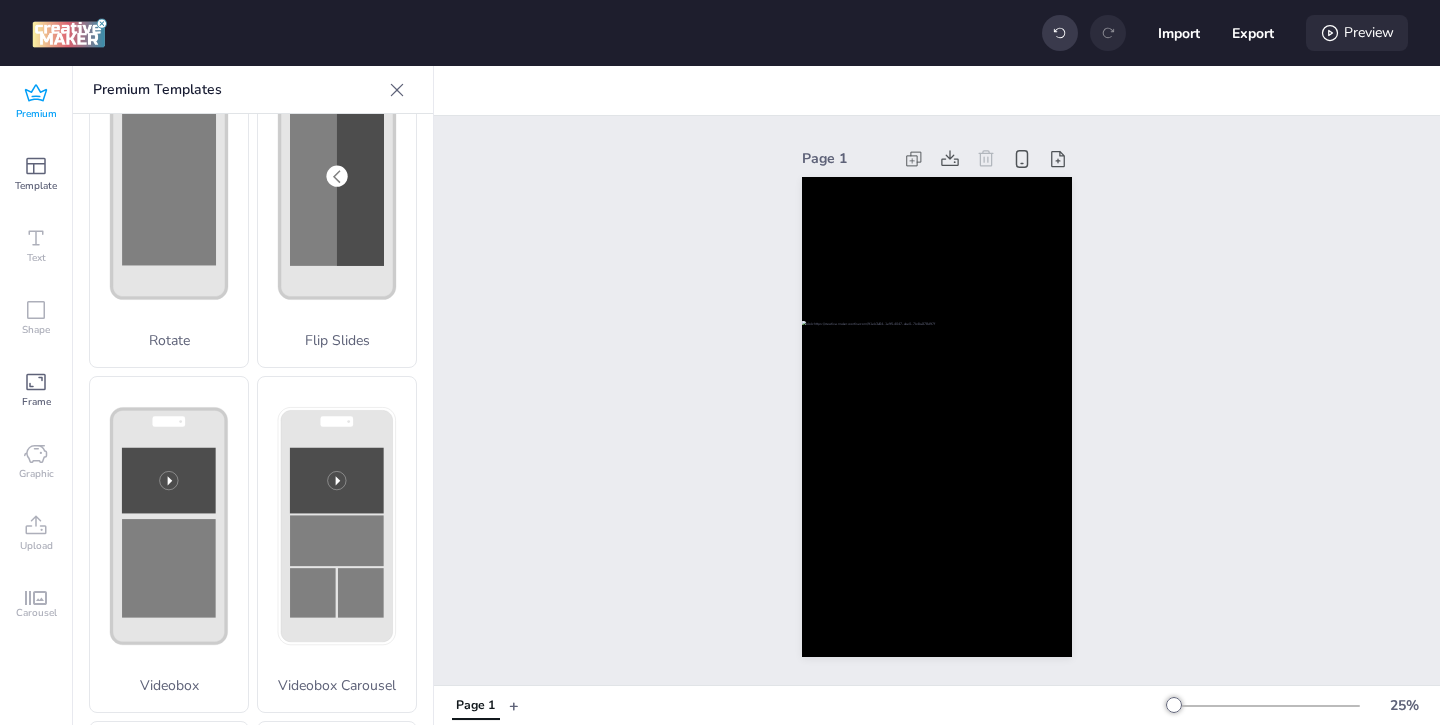 click on "Preview" at bounding box center (1357, 33) 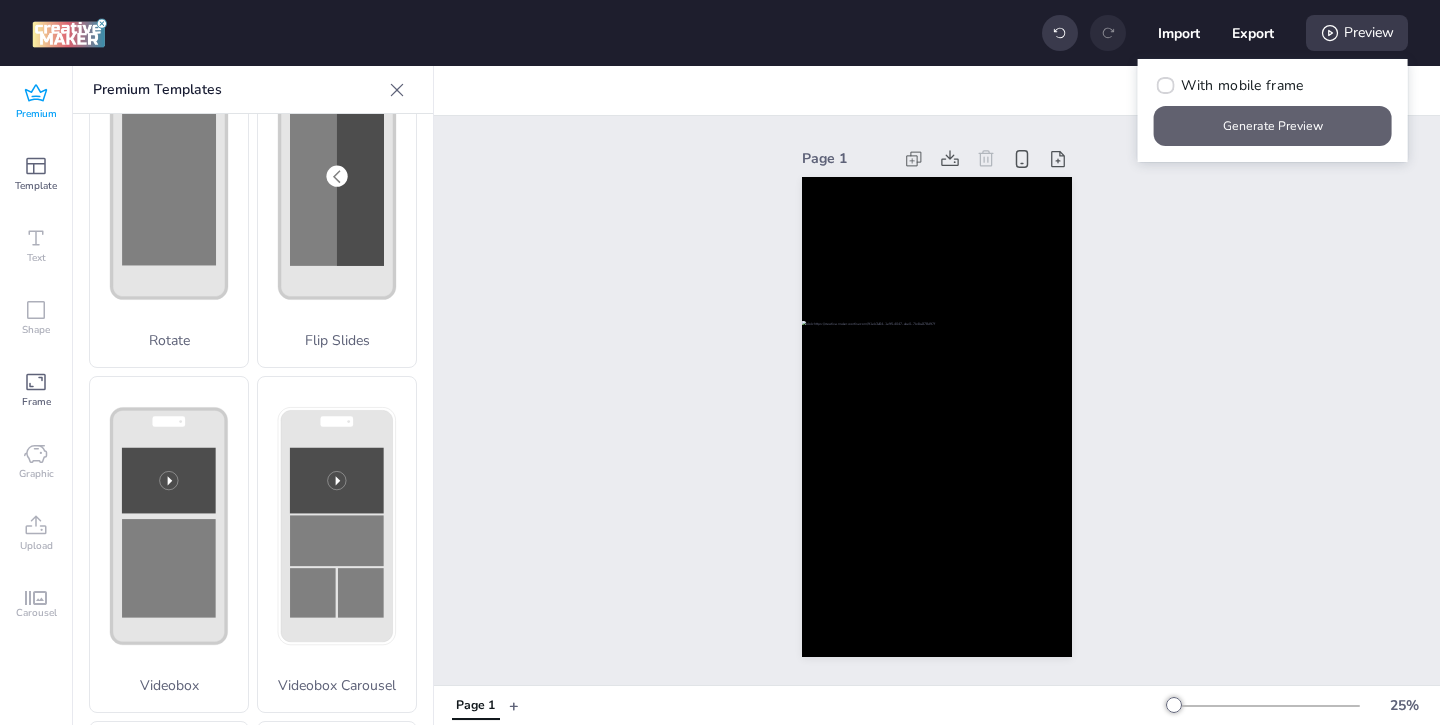 click on "Generate Preview" at bounding box center [1273, 126] 